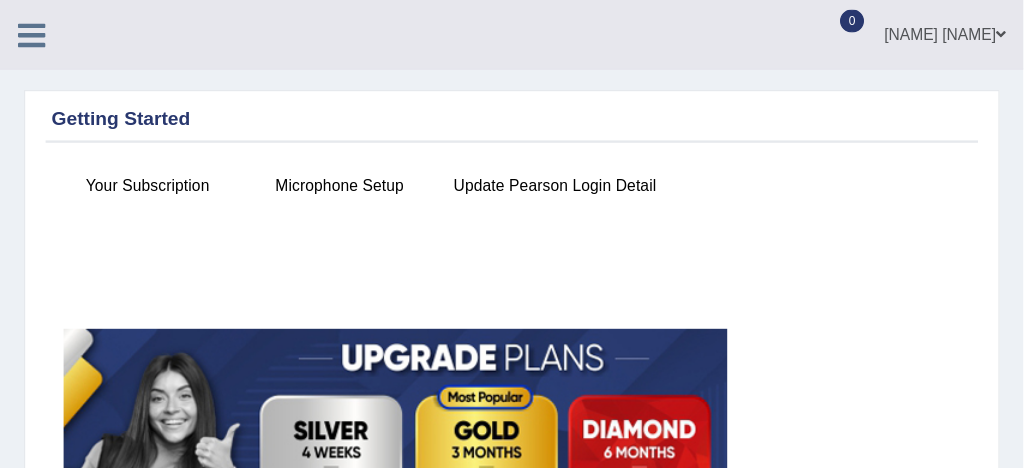 scroll, scrollTop: 0, scrollLeft: 0, axis: both 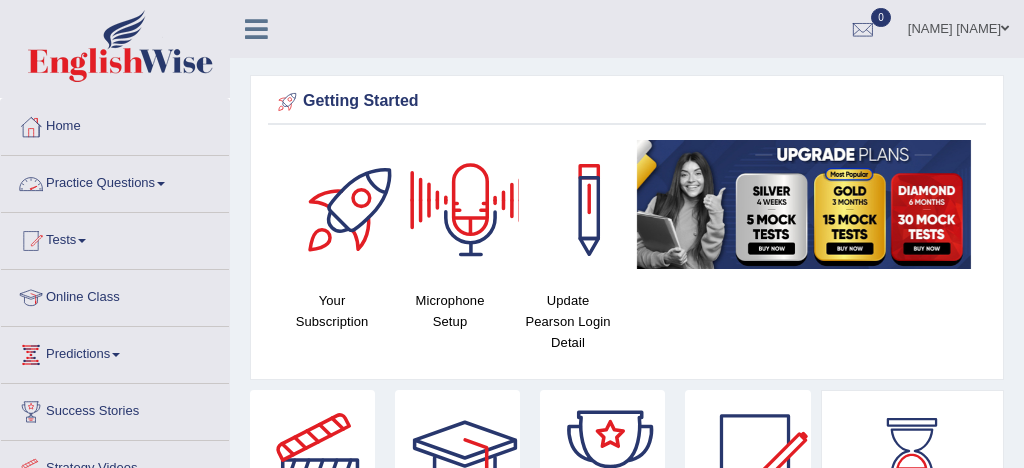 click on "Practice Questions" at bounding box center [115, 181] 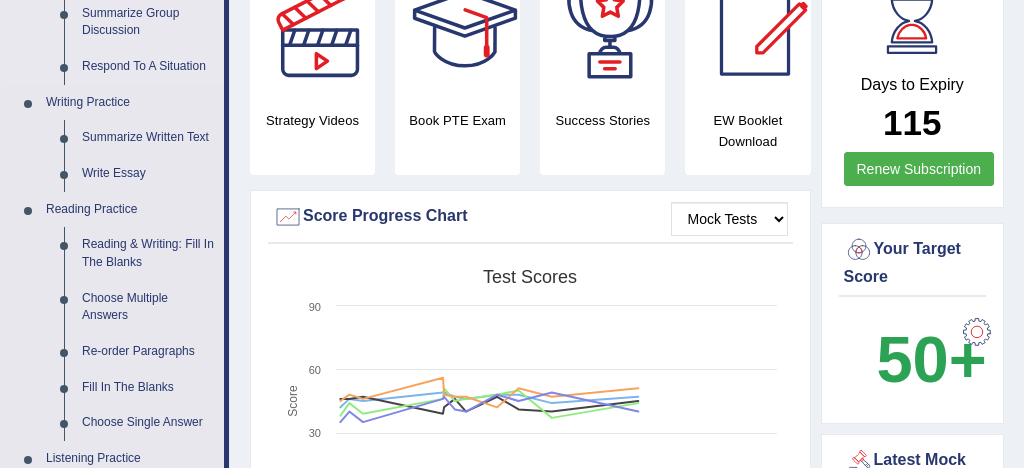 scroll, scrollTop: 433, scrollLeft: 0, axis: vertical 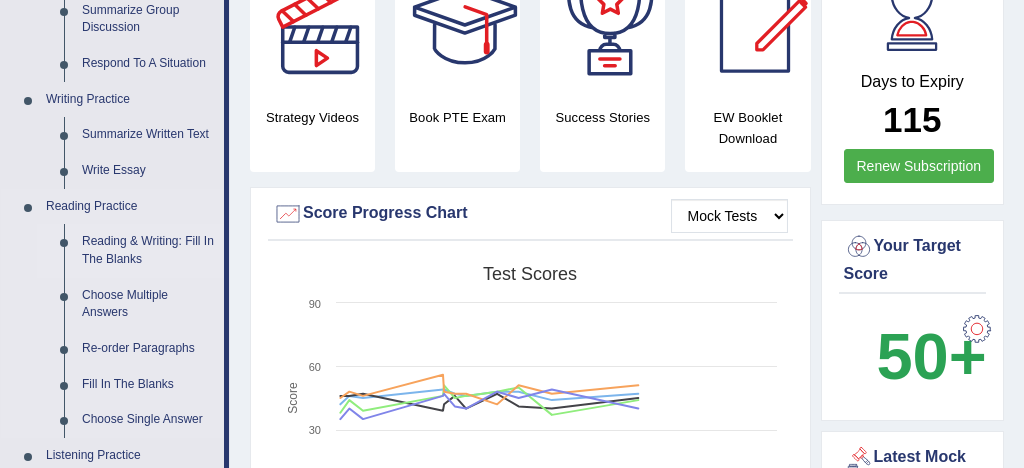 click on "Reading & Writing: Fill In The Blanks" at bounding box center (148, 250) 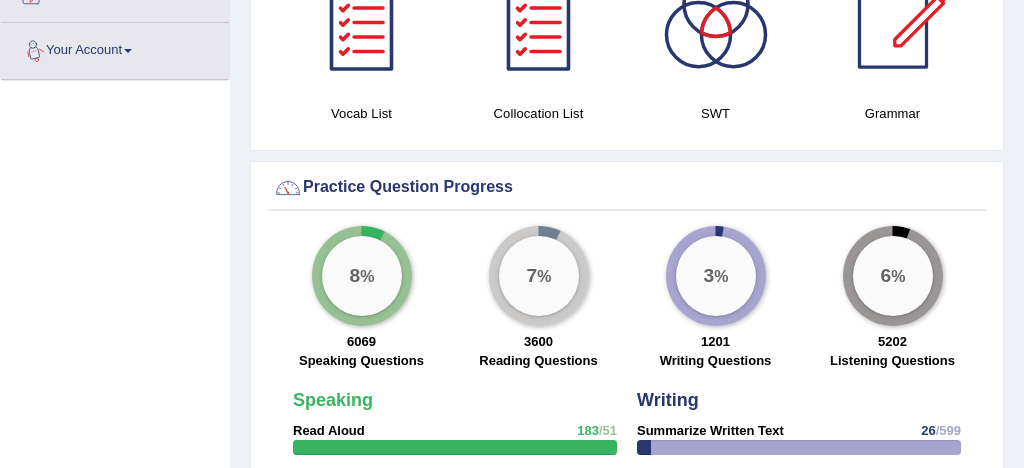 scroll, scrollTop: 1470, scrollLeft: 0, axis: vertical 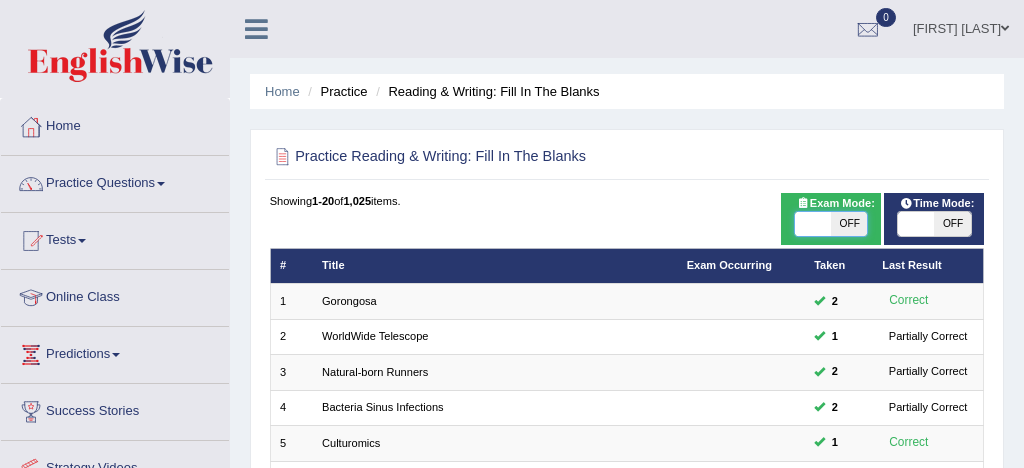 click at bounding box center [813, 224] 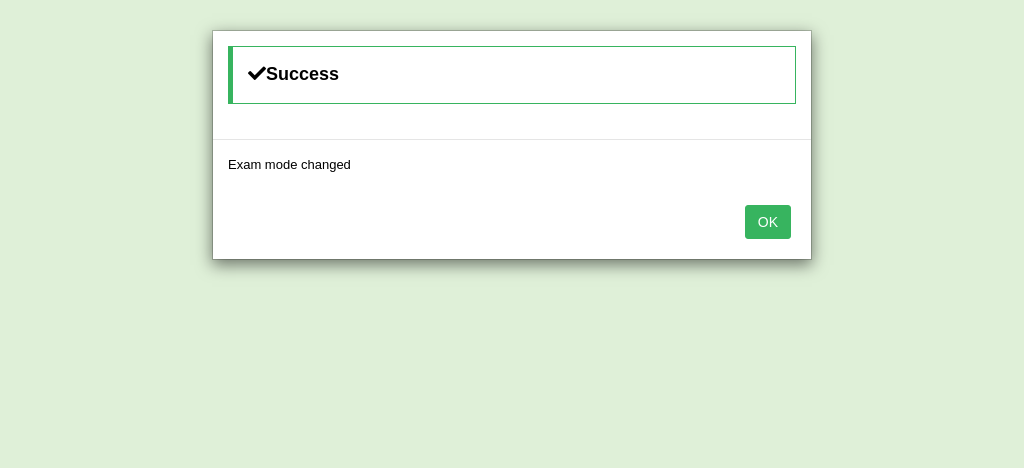 click on "OK" at bounding box center (768, 222) 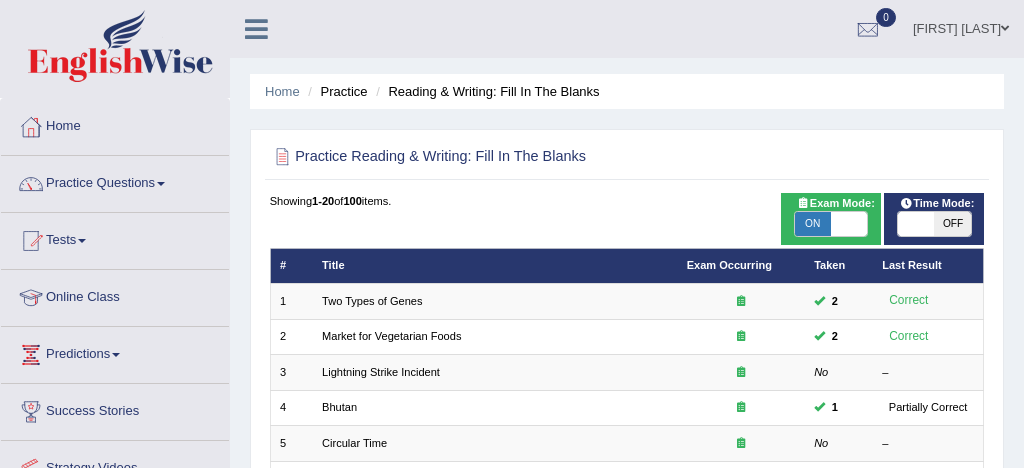scroll, scrollTop: 684, scrollLeft: 0, axis: vertical 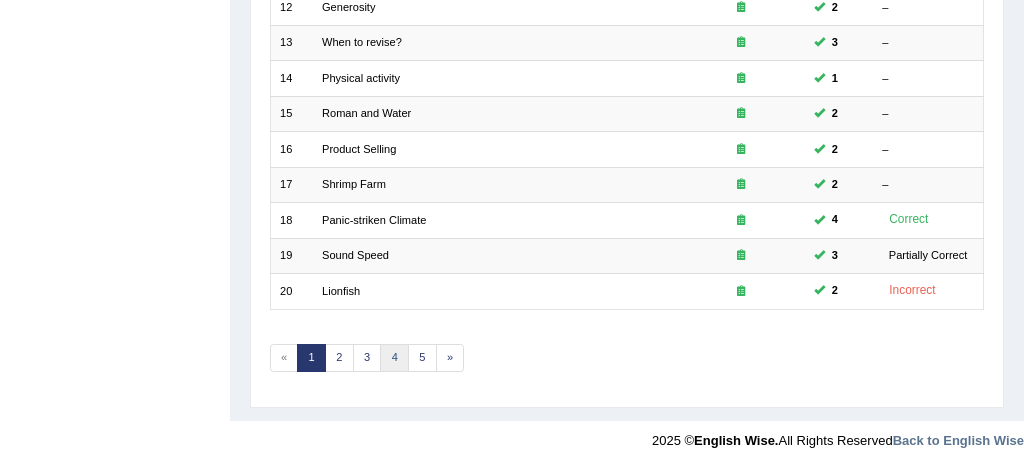 click on "4" at bounding box center (394, 358) 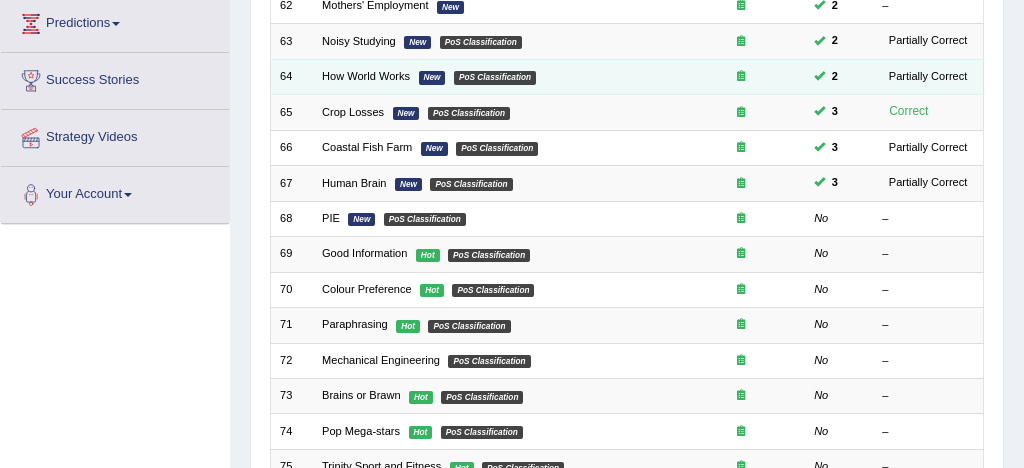 scroll, scrollTop: 333, scrollLeft: 0, axis: vertical 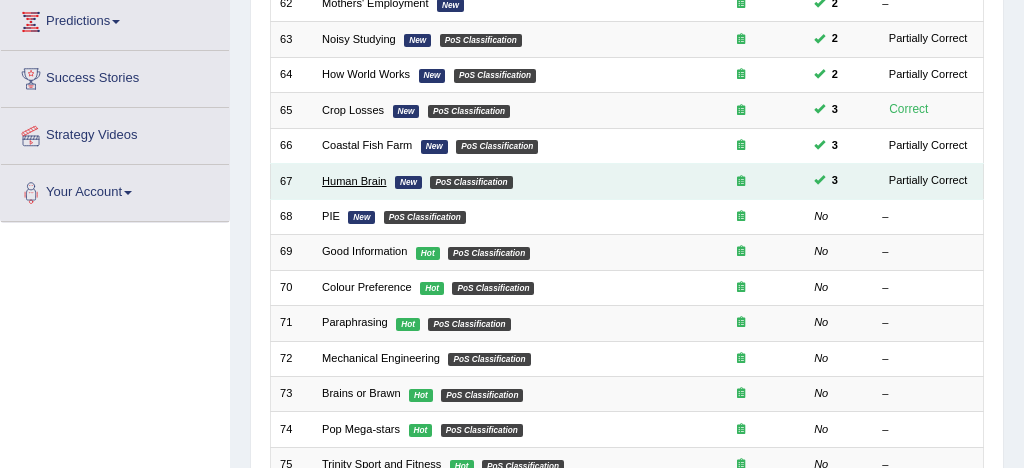 click on "Human Brain" at bounding box center [354, 181] 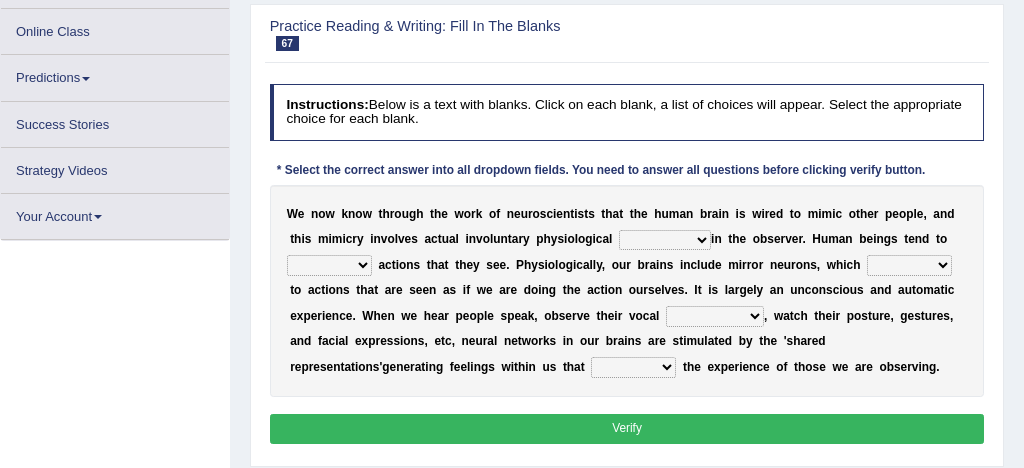 scroll, scrollTop: 250, scrollLeft: 0, axis: vertical 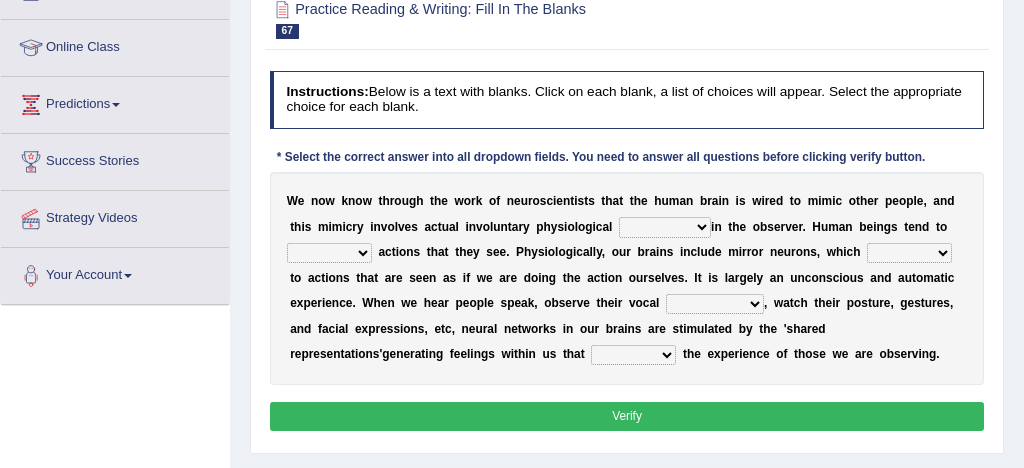 click on "emotion experience expression expectation" at bounding box center [665, 227] 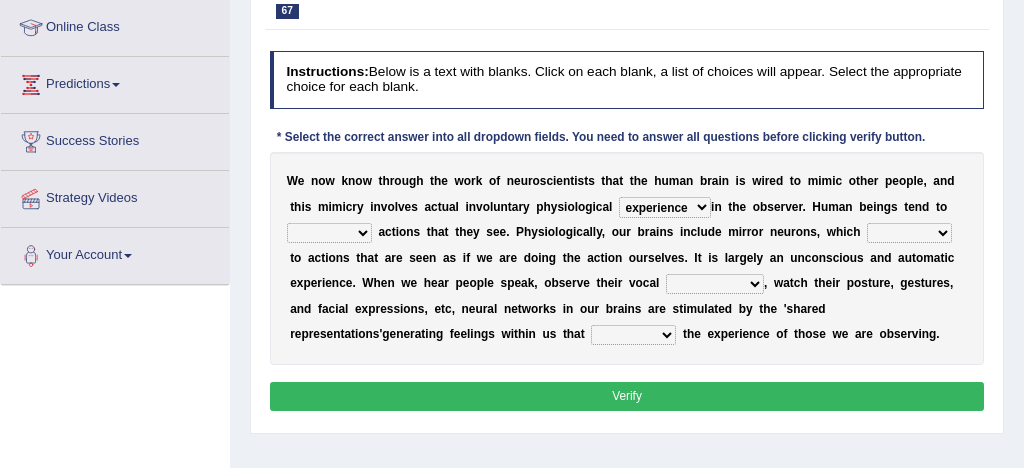 scroll, scrollTop: 271, scrollLeft: 0, axis: vertical 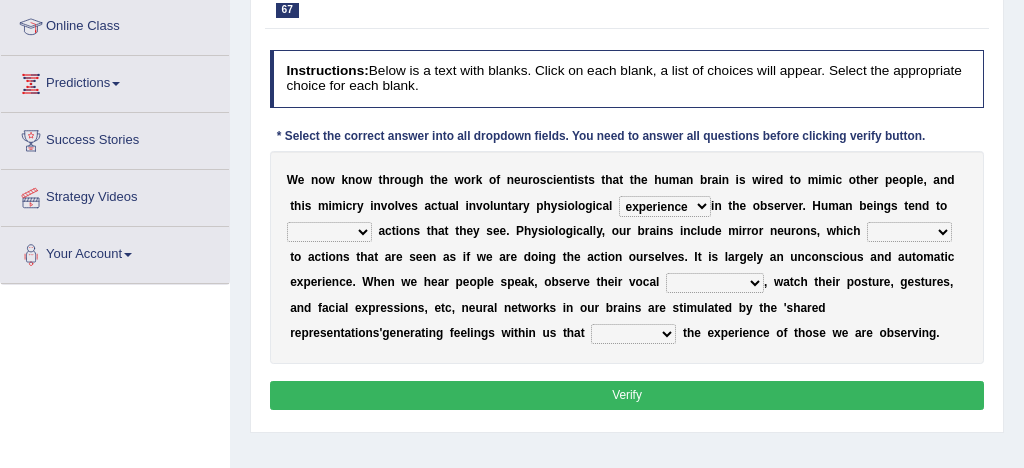 click on "prevent imitate limit discipline" at bounding box center (329, 232) 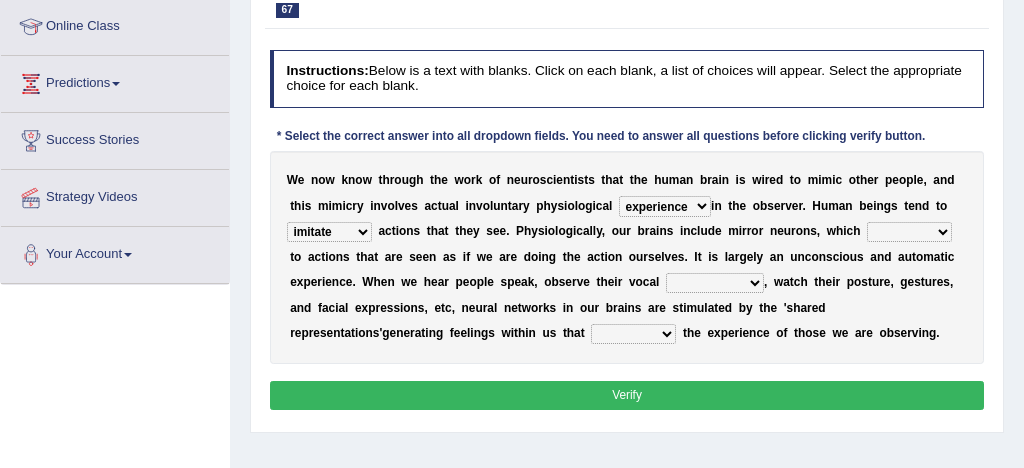 scroll, scrollTop: 288, scrollLeft: 0, axis: vertical 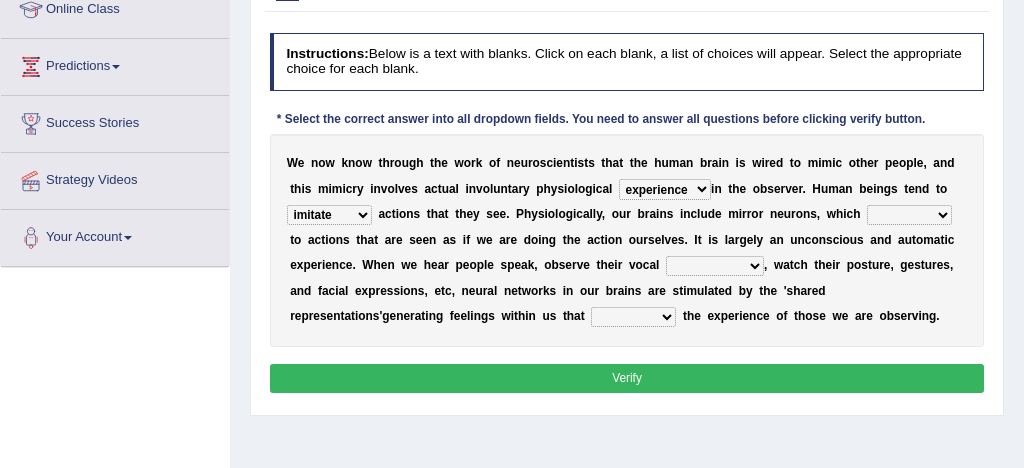 click on "recover refer react lead" at bounding box center (909, 215) 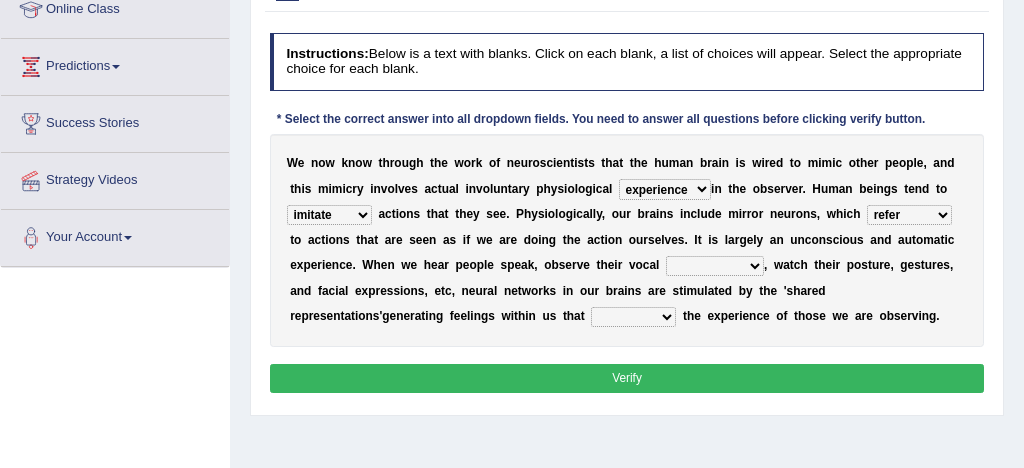 click on "appearances nuances volumes shapes" at bounding box center [715, 266] 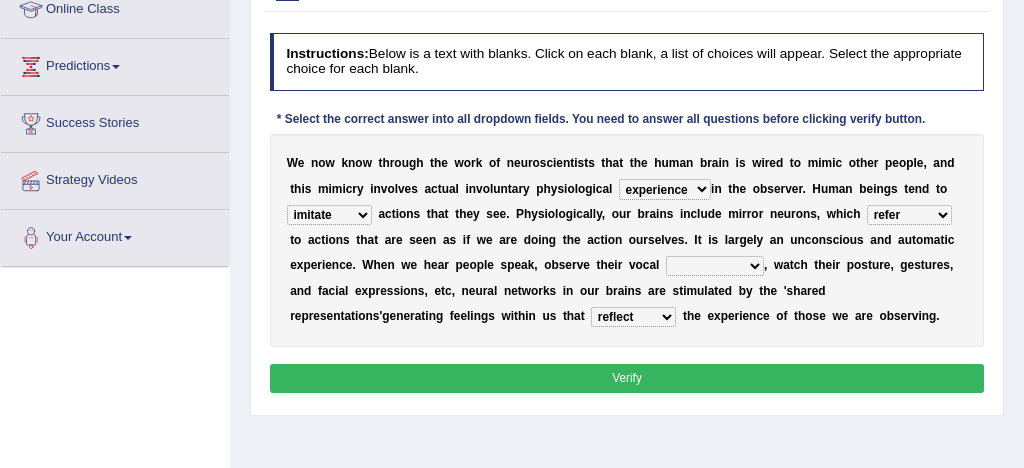 click on "appearances nuances volumes shapes" at bounding box center [715, 266] 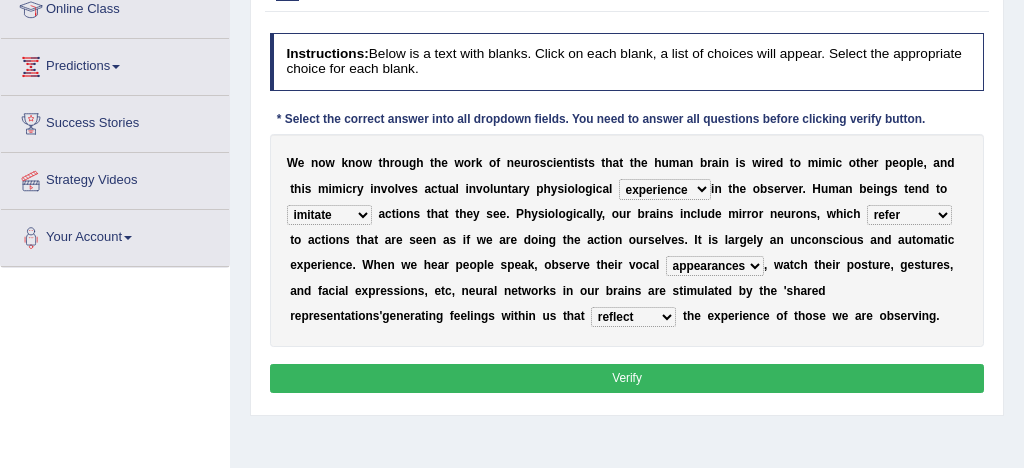 click on "Verify" at bounding box center (627, 378) 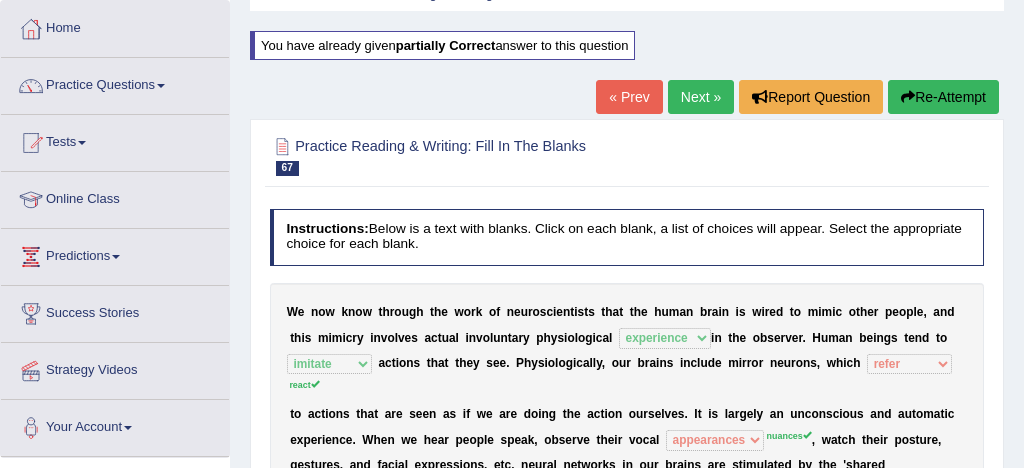 scroll, scrollTop: 94, scrollLeft: 0, axis: vertical 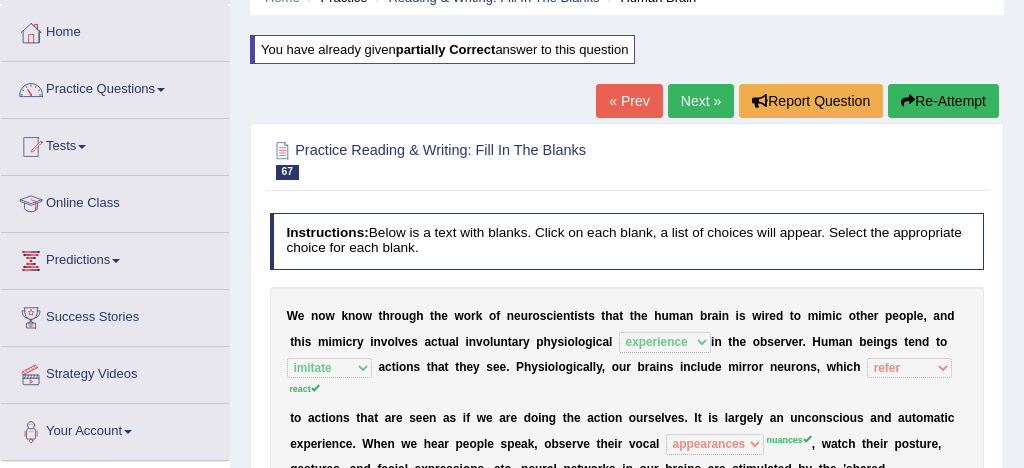 click on "Re-Attempt" at bounding box center (943, 101) 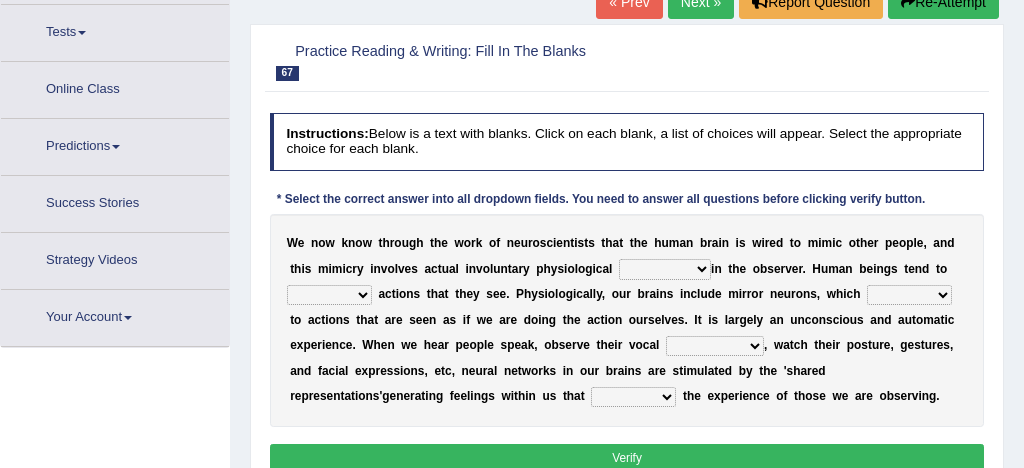 scroll, scrollTop: 234, scrollLeft: 0, axis: vertical 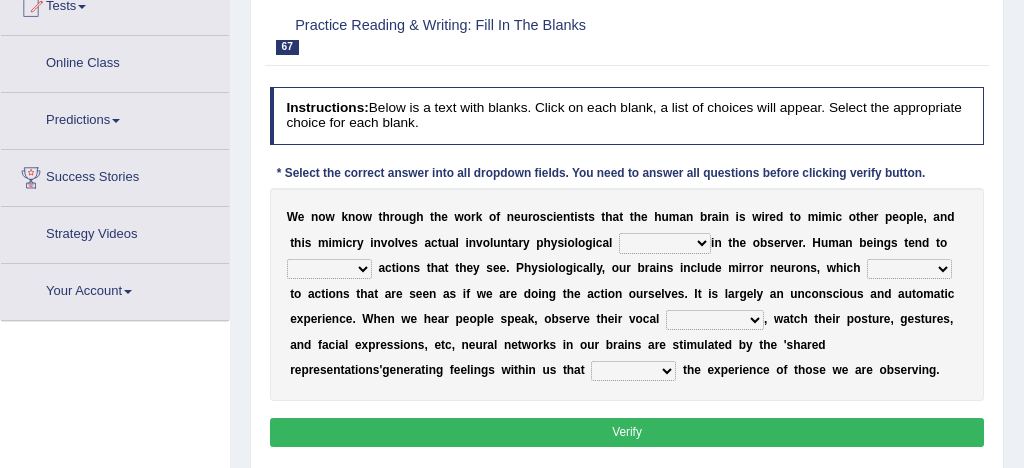 click on "W e    n o w    k n o w    t h r o u g h    t h e    w o r k    o f    n e u r o s c i e n t i s t s    t h a t    t h e    h u m a n    b r a i n    i s    w i r e d    t o    m i m i c    o t h e r    p e o p l e ,    a n d    t h i s    m i m i c r y    i n v o l v e s    a c t u a l    i n v o l u n t a r y    p h y s i o l o g i c a l    emotion experience expression expectation i n    t h e    o b s e r v e r .    H u m a n    b e i n g s    t e n d    t o    prevent imitate limit discipline    a c t i o n s    t h a t    t h e y    s e e .    P h y s i o l o g i c a l l y ,    o u r    b r a i n s    i n c l u d e    m i r r o r    n e u r o n s ,    w h i c h    recover refer react lead    t o    a c t i o n s    t h a t    a r e    s e e n    a s    i f    w e    a r e    d o i n g    t h e    a c t i o n    o u r s e l v e s .    I t    i s    l a r g e l y    a n    u n c o n s c i o u s    a n d    a u t o m a t i c    e x p e r i e" at bounding box center [627, 294] 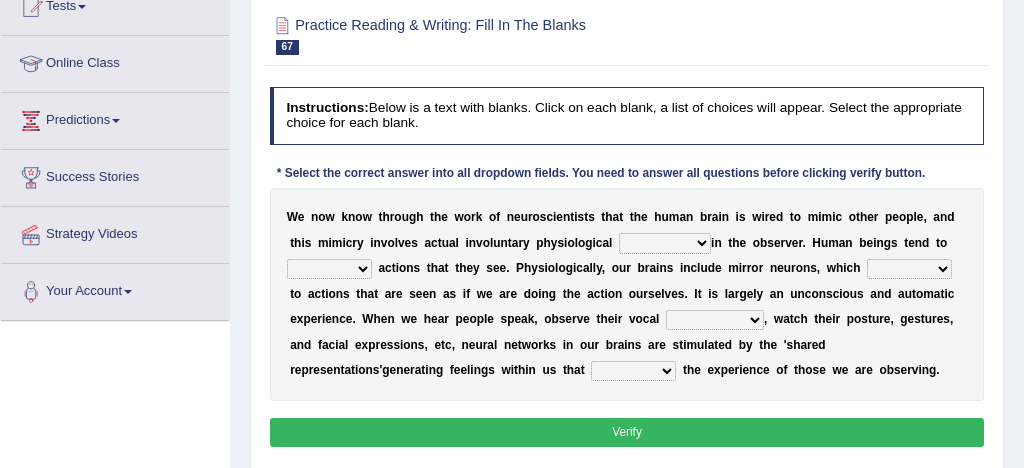 click on "emotion experience expression expectation" at bounding box center (665, 243) 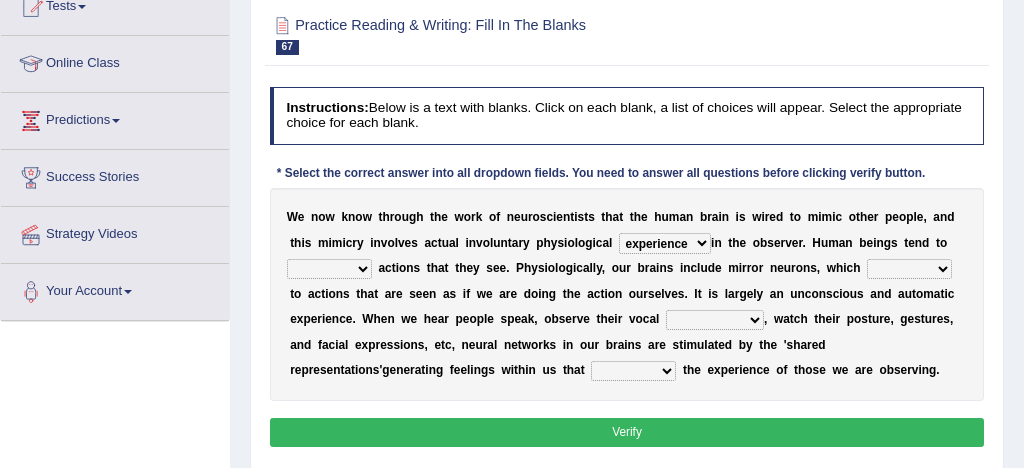 click on "recover refer react lead" at bounding box center (909, 269) 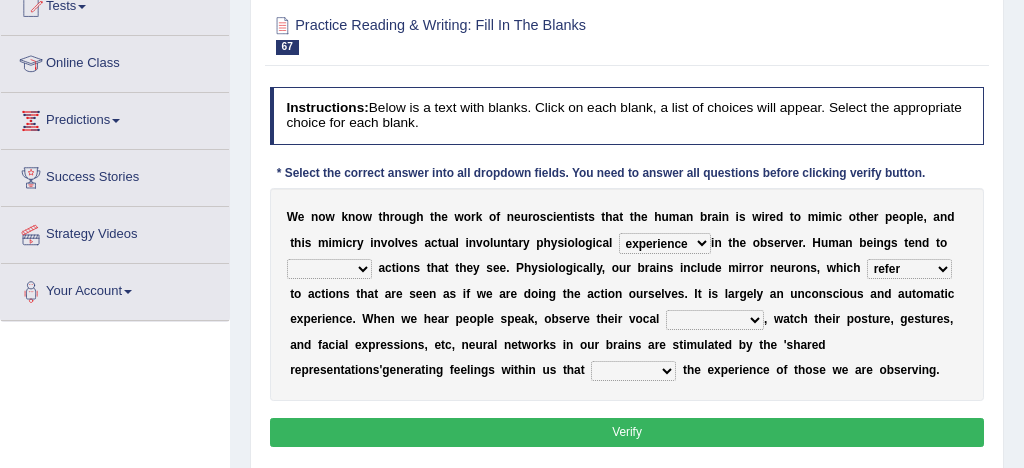 click on "prevent imitate limit discipline" at bounding box center [329, 269] 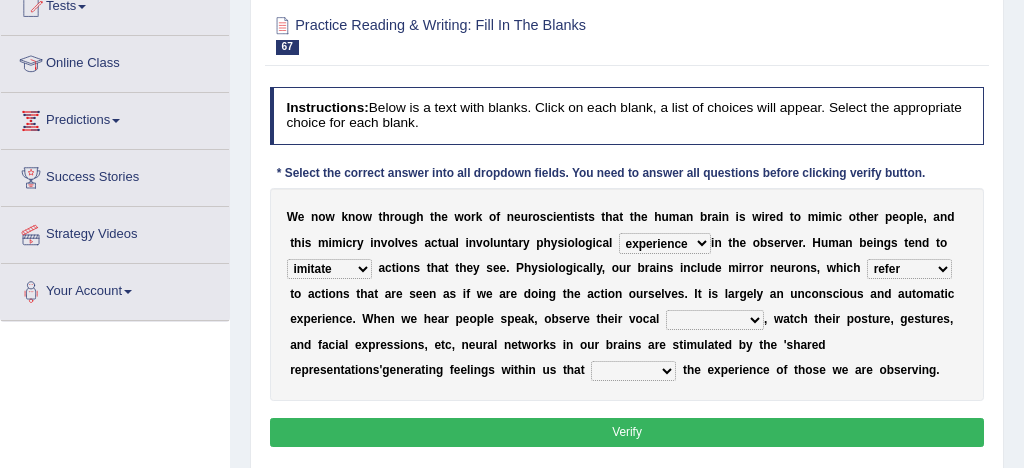 click on "appearances nuances volumes shapes" at bounding box center (715, 320) 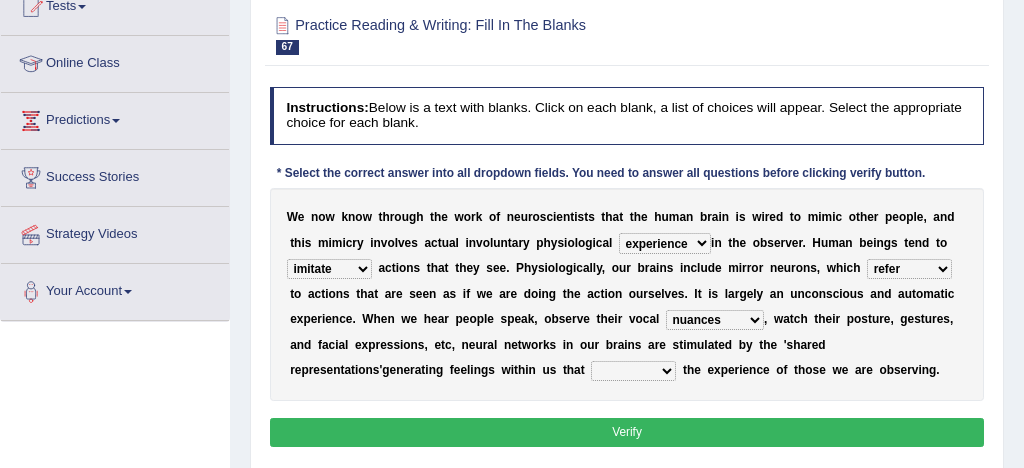 click on "circle multiply reflect subscribe" at bounding box center [633, 371] 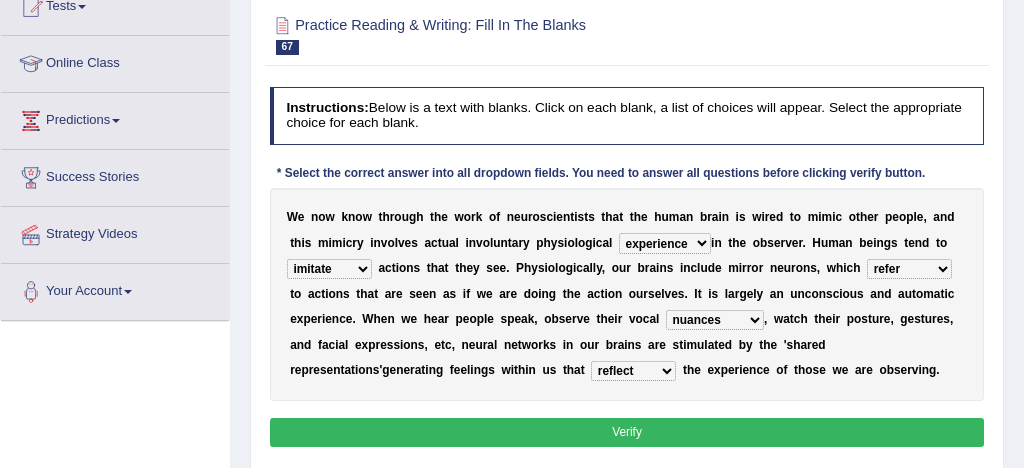 click on "Verify" at bounding box center (627, 432) 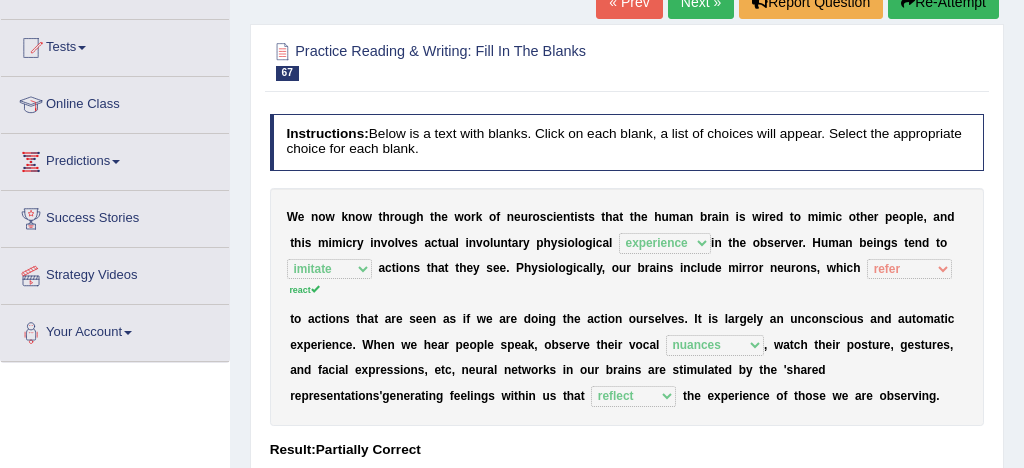 scroll, scrollTop: 152, scrollLeft: 0, axis: vertical 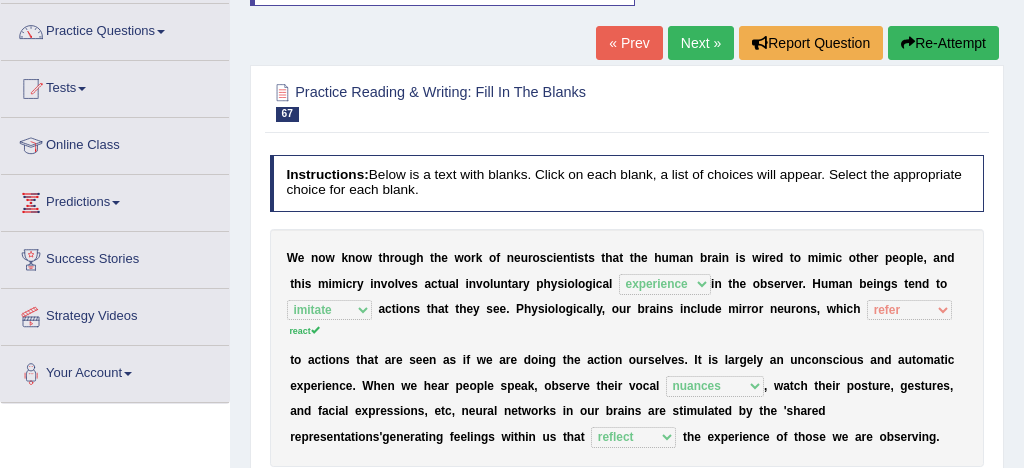click on "Next »" at bounding box center [701, 43] 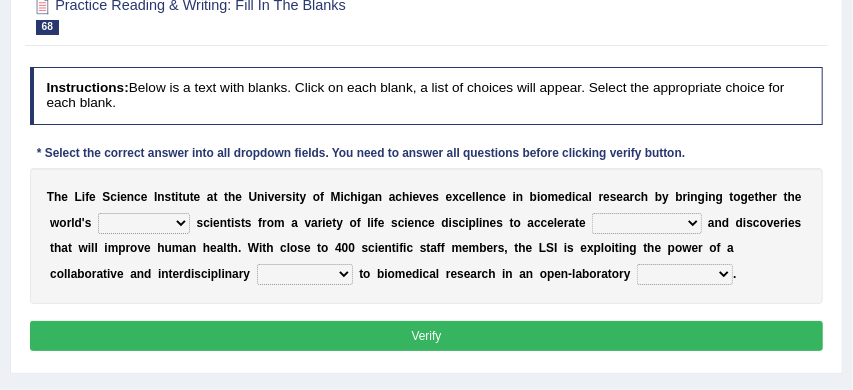 scroll, scrollTop: 255, scrollLeft: 0, axis: vertical 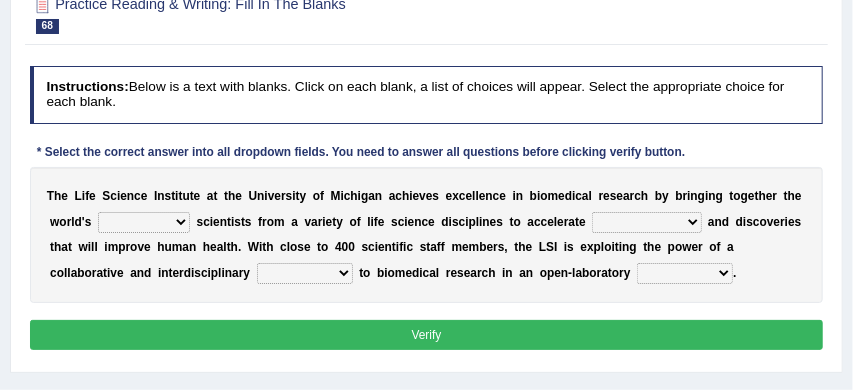 click on "exciting considerate leading notorious" at bounding box center (144, 222) 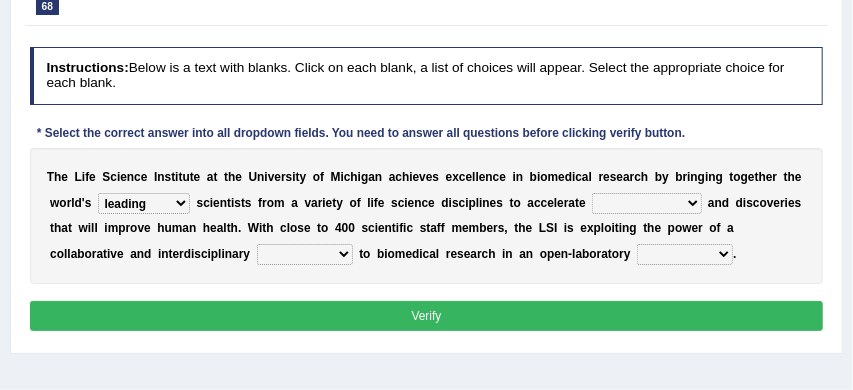 scroll, scrollTop: 280, scrollLeft: 0, axis: vertical 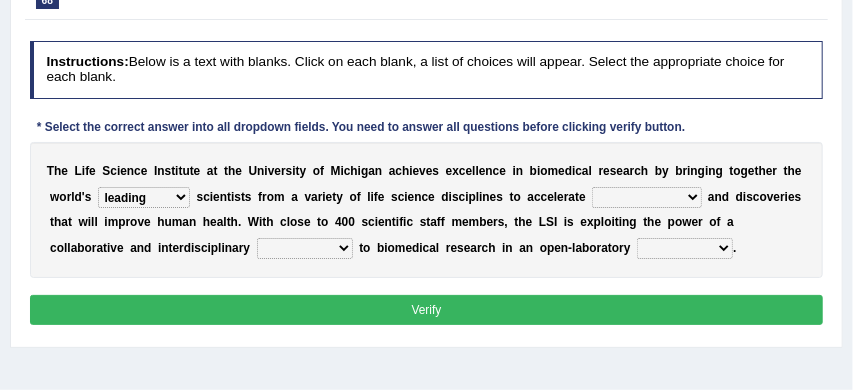click on "investments inventories revenues breakthroughs" at bounding box center [646, 197] 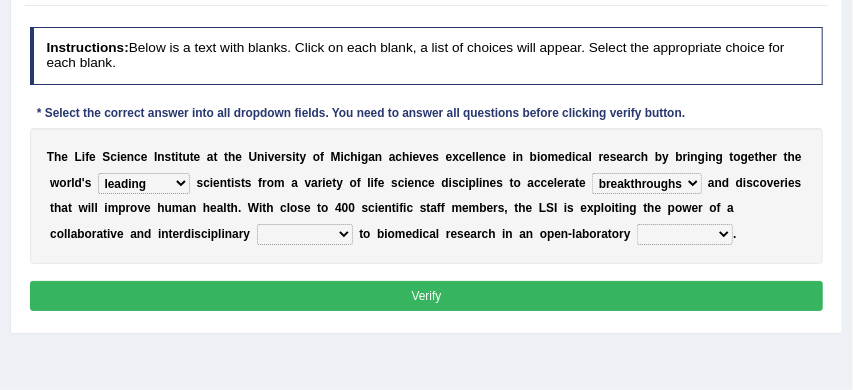 scroll, scrollTop: 299, scrollLeft: 0, axis: vertical 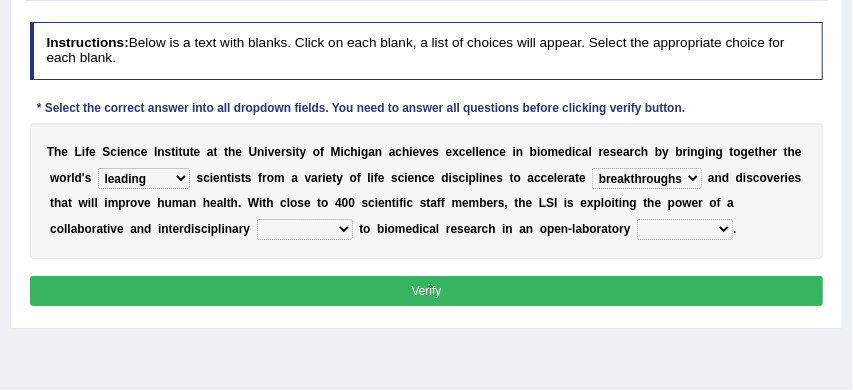 click on "delusion demarcation matrix approach" at bounding box center (305, 229) 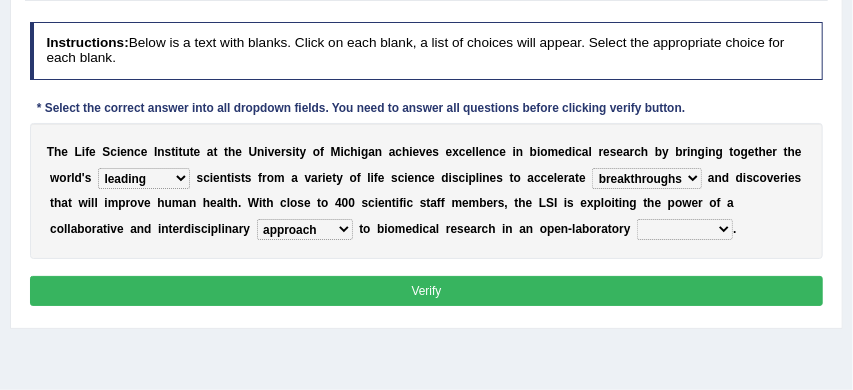 click on "facility engagement budget enclosure" at bounding box center [685, 229] 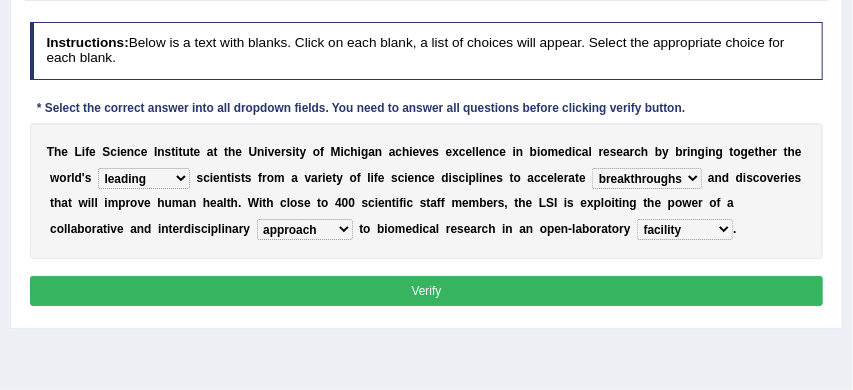 click on "Verify" at bounding box center (427, 290) 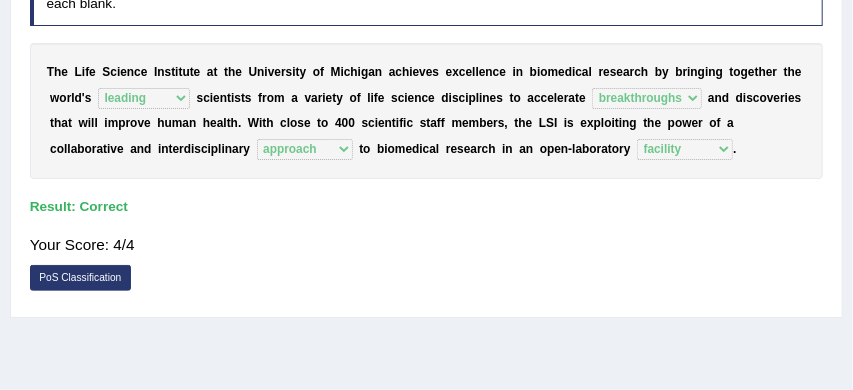 scroll, scrollTop: 245, scrollLeft: 0, axis: vertical 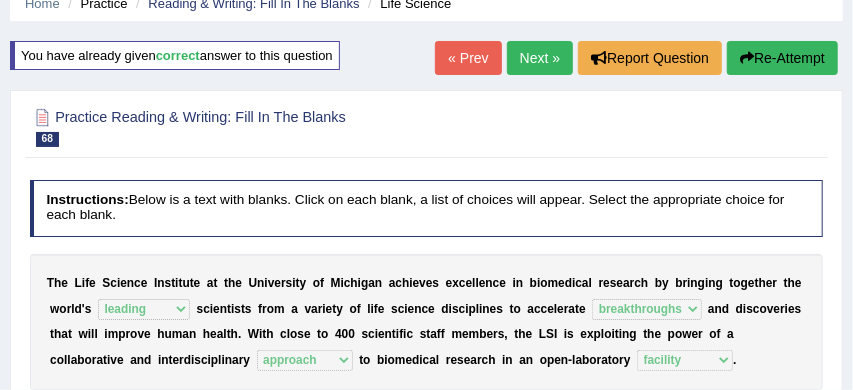 click on "Next »" at bounding box center [540, 58] 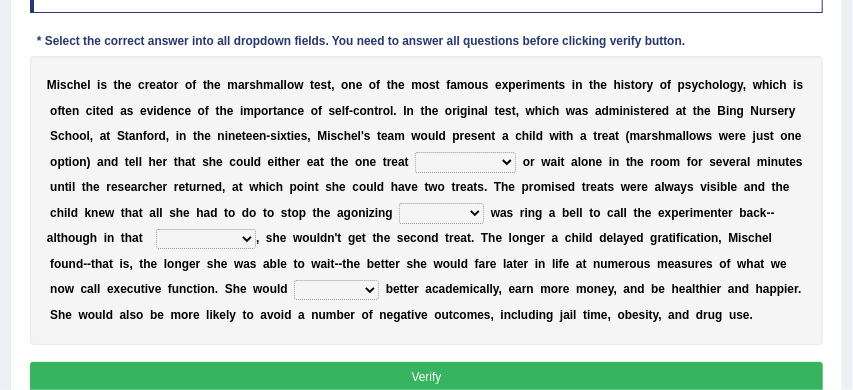 scroll, scrollTop: 303, scrollLeft: 0, axis: vertical 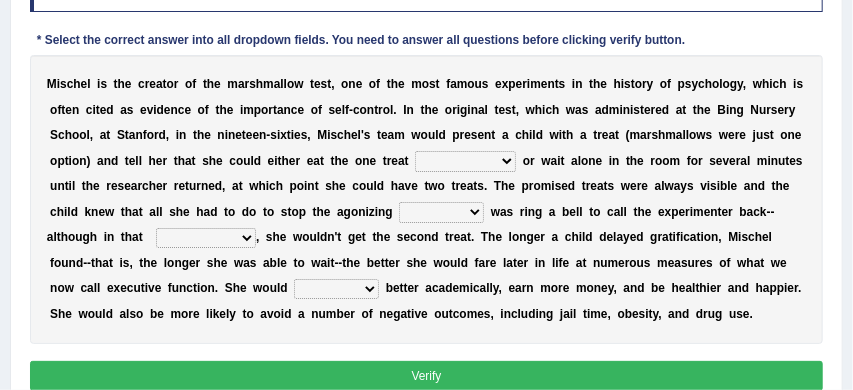 click on "ironically impressively immediately imaginatively" at bounding box center (465, 161) 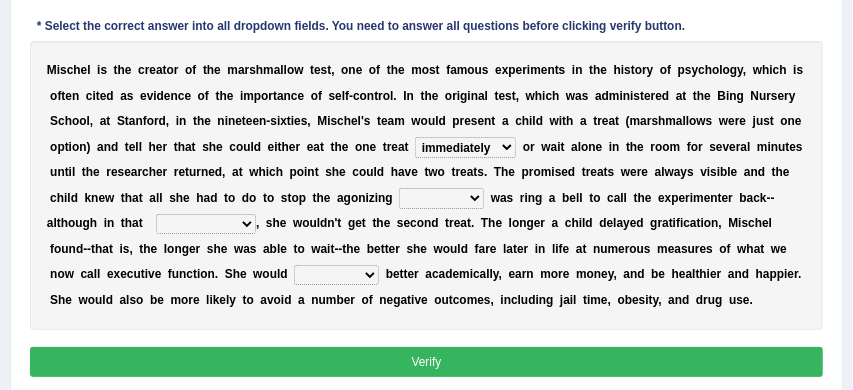 scroll, scrollTop: 318, scrollLeft: 0, axis: vertical 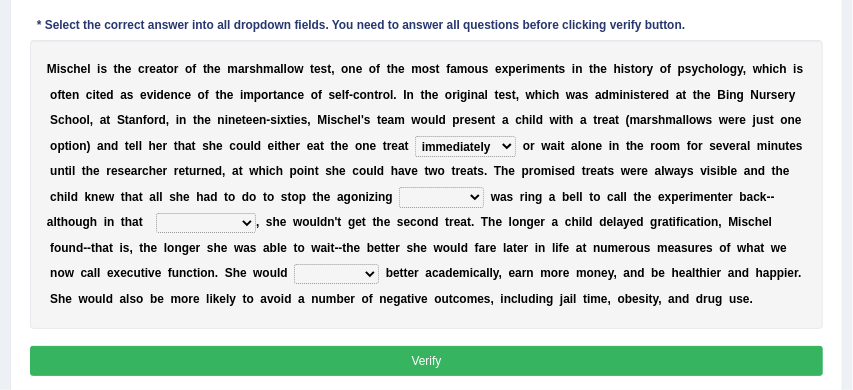 click on "sleep wait walk get" at bounding box center (441, 197) 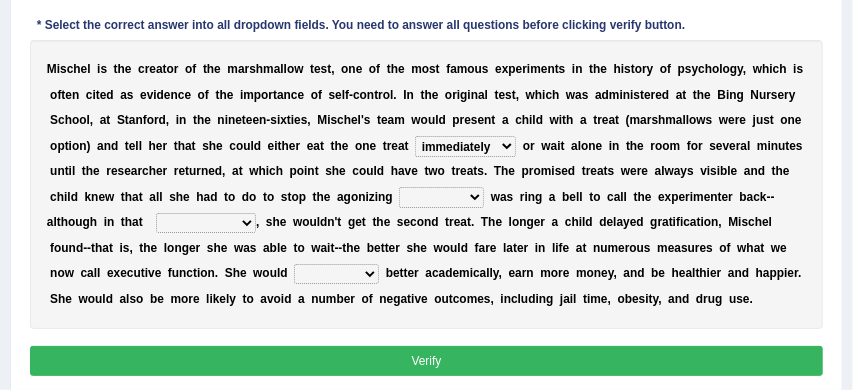 click on "quantity case span consumption" at bounding box center (206, 223) 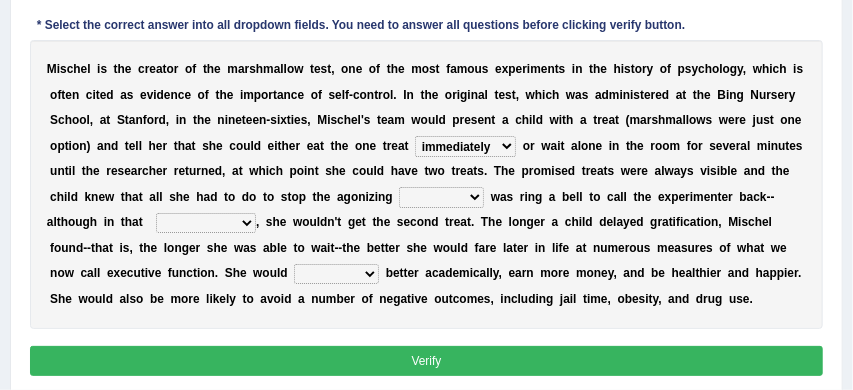 select on "case" 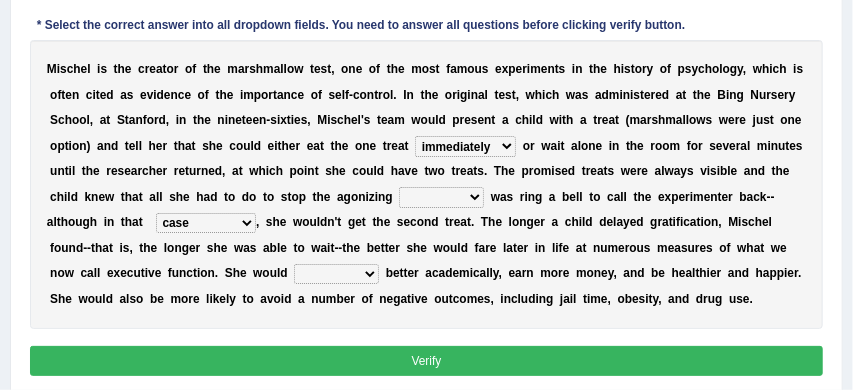 click on "sleep wait walk get" at bounding box center (441, 197) 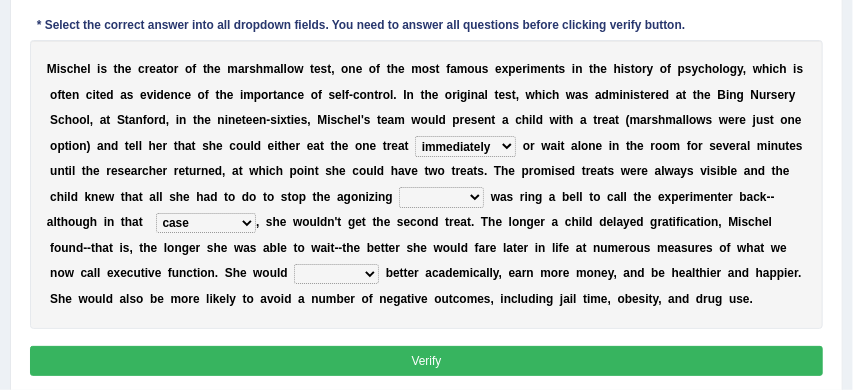 select on "wait" 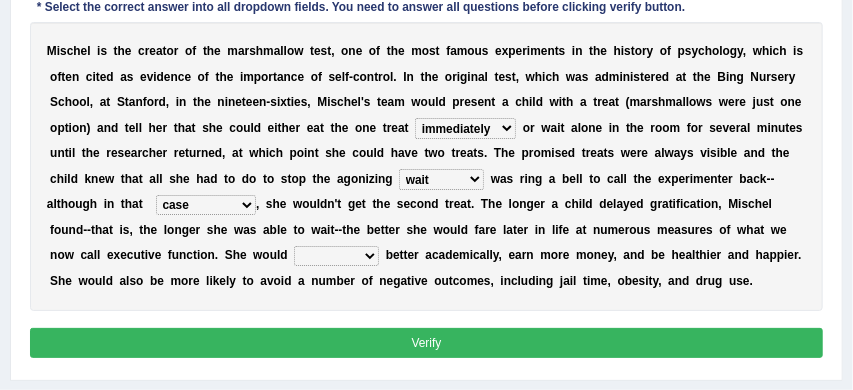 scroll, scrollTop: 336, scrollLeft: 0, axis: vertical 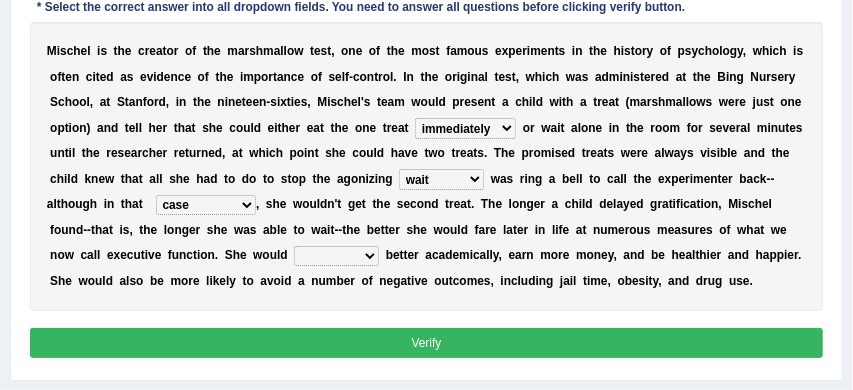 click on "slump heave slumber perform" at bounding box center (336, 256) 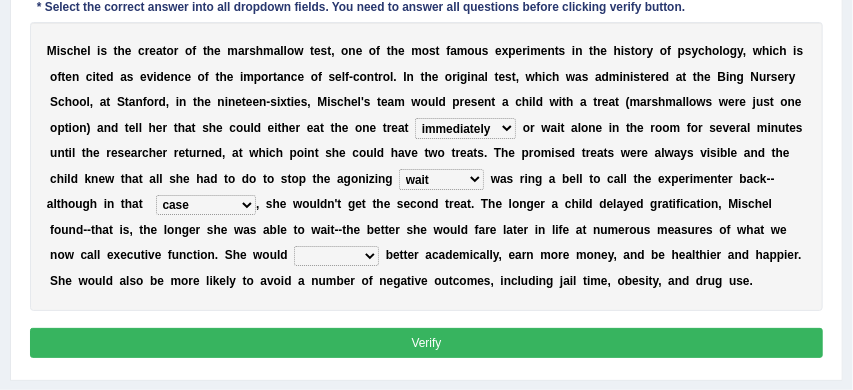 select on "perform" 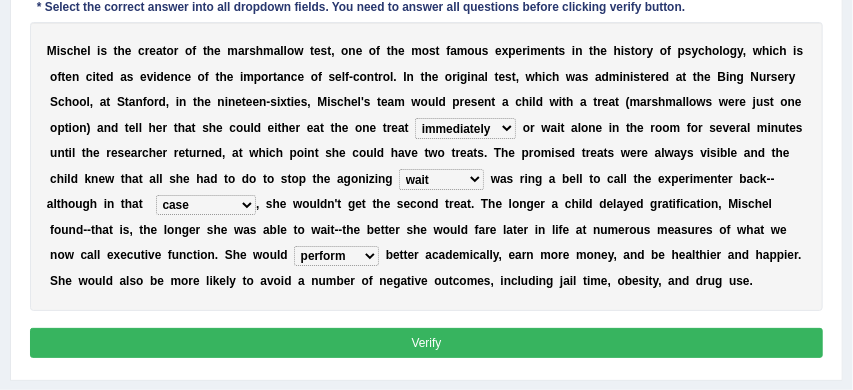 click on "Verify" at bounding box center [427, 342] 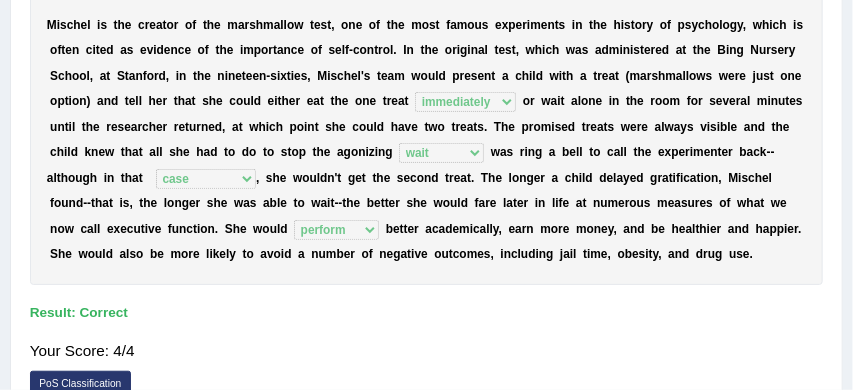 scroll, scrollTop: 310, scrollLeft: 0, axis: vertical 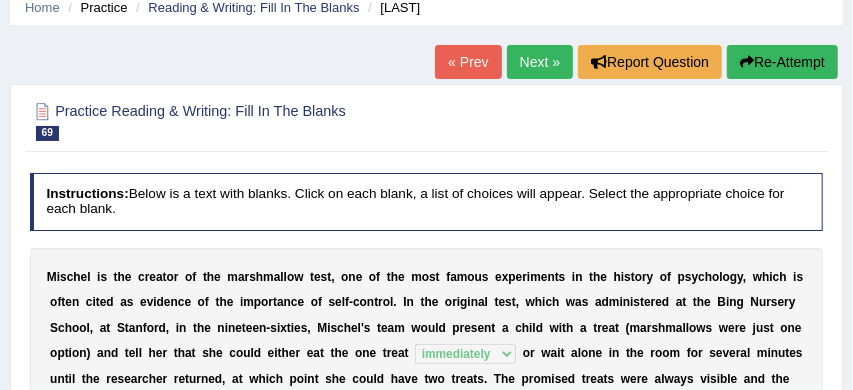 click on "Next »" at bounding box center [540, 62] 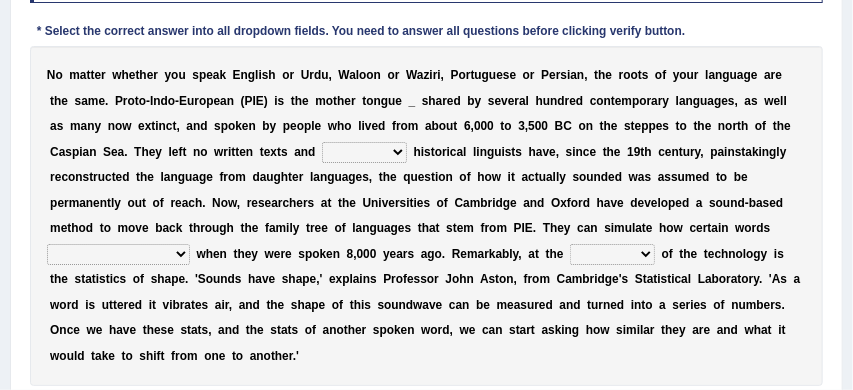 scroll, scrollTop: 319, scrollLeft: 0, axis: vertical 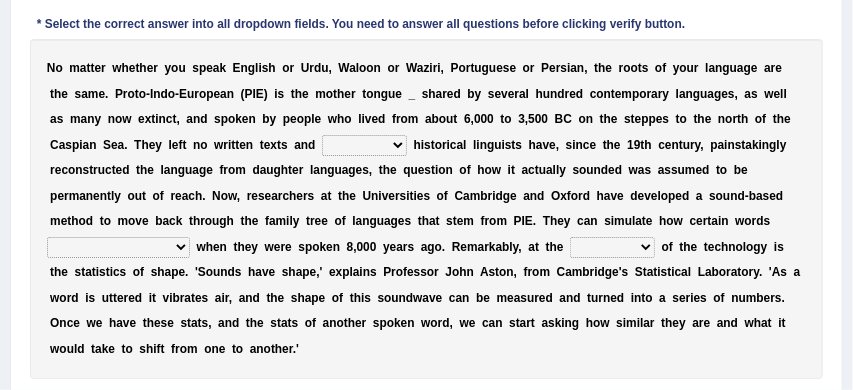 click on "therefore until where although" at bounding box center (364, 145) 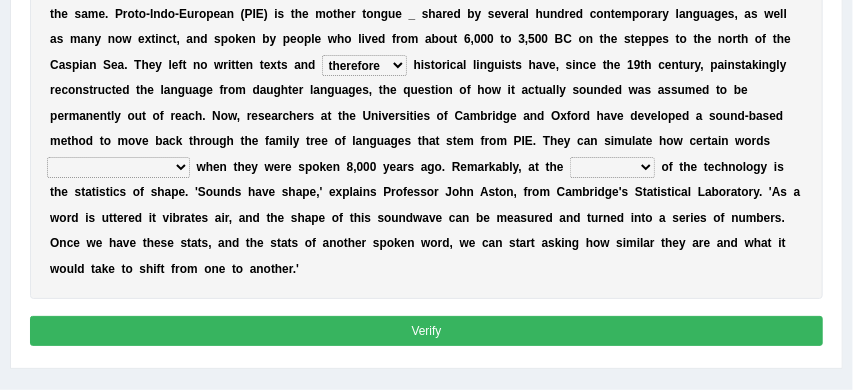 scroll, scrollTop: 404, scrollLeft: 0, axis: vertical 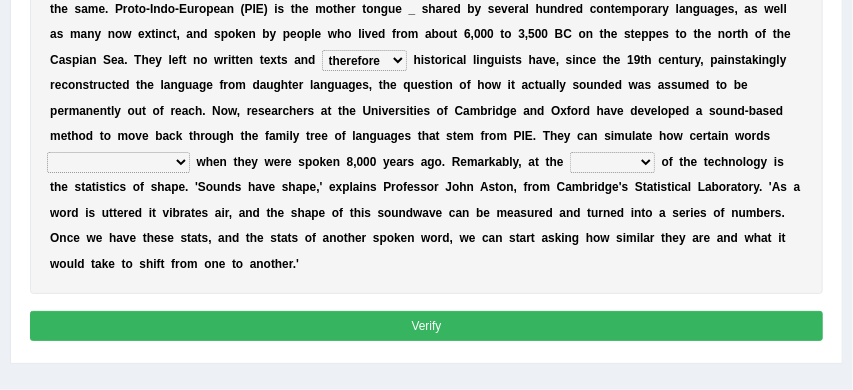 click on "would sound would have sounded sound have sound" at bounding box center (118, 162) 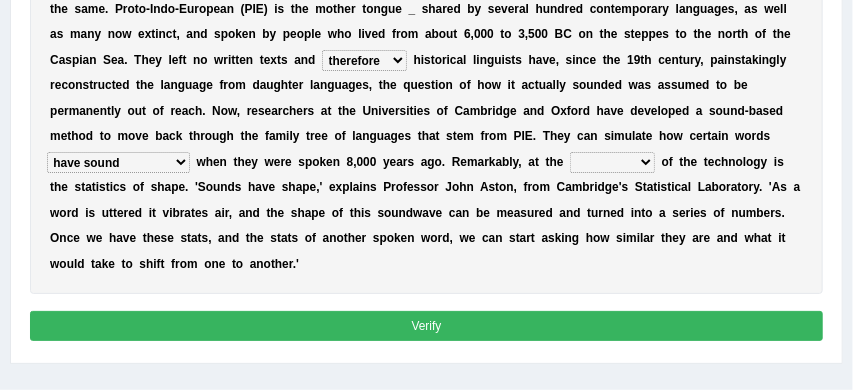 click on "cost heart end moment" at bounding box center [612, 162] 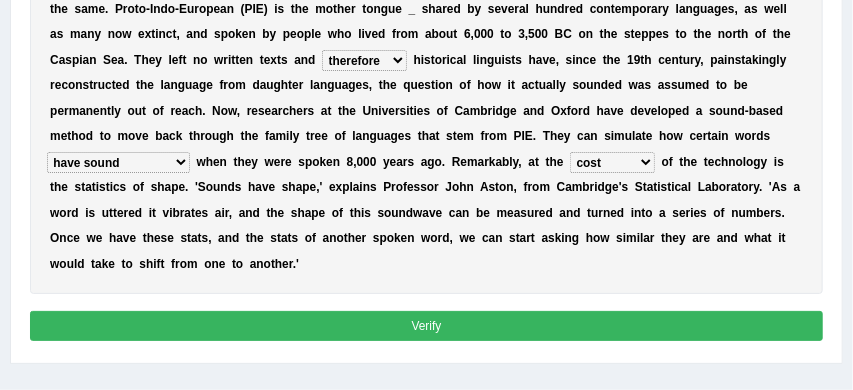 click on "Verify" at bounding box center [427, 325] 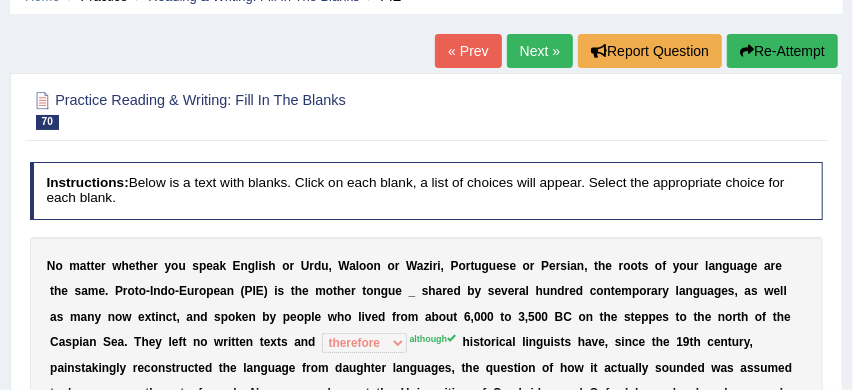 scroll, scrollTop: 94, scrollLeft: 0, axis: vertical 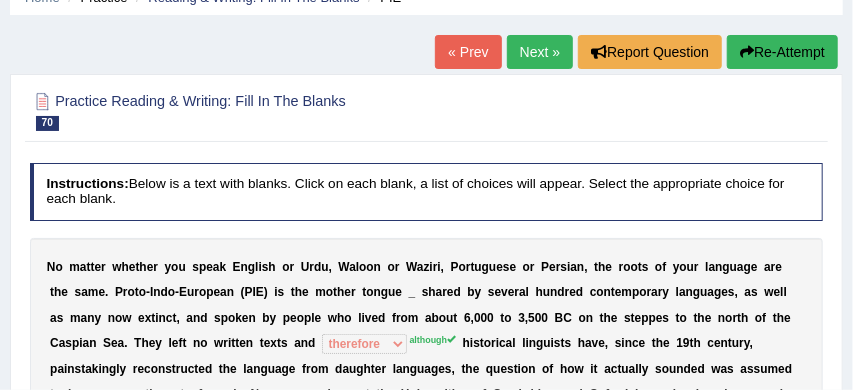 click on "Re-Attempt" at bounding box center (782, 52) 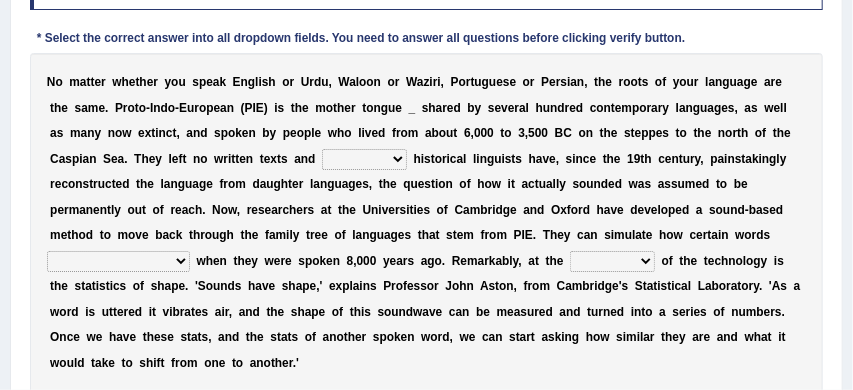 scroll, scrollTop: 376, scrollLeft: 0, axis: vertical 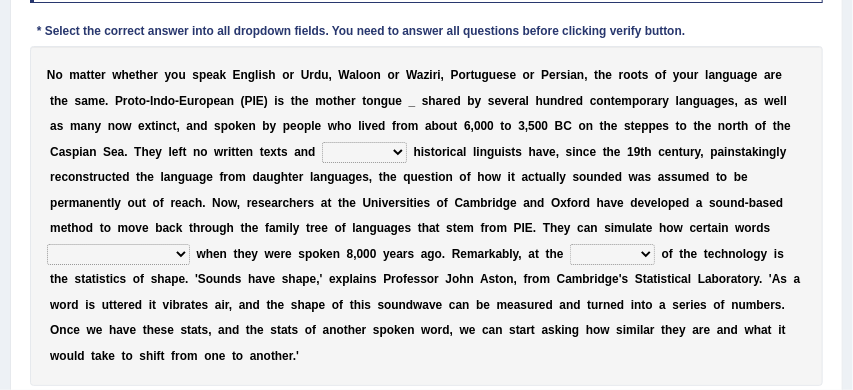 click on "cost heart end moment" at bounding box center (612, 254) 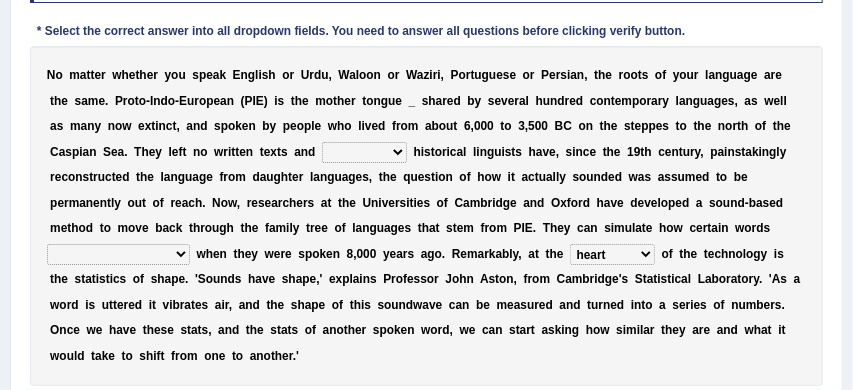 click on "would sound would have sounded sound have sound" at bounding box center (118, 254) 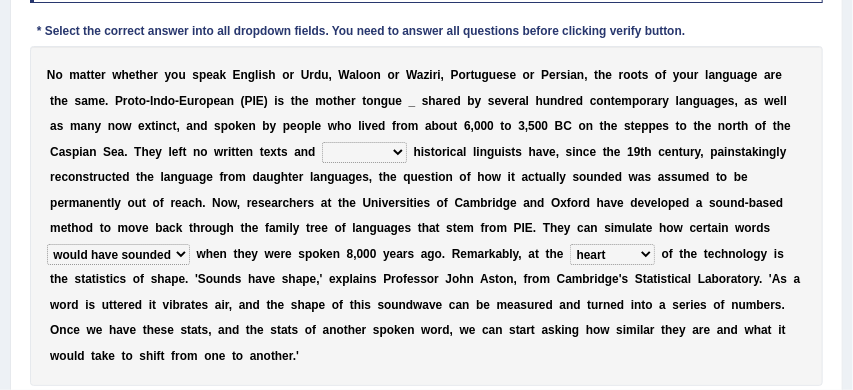 click on "therefore until where although" at bounding box center (364, 152) 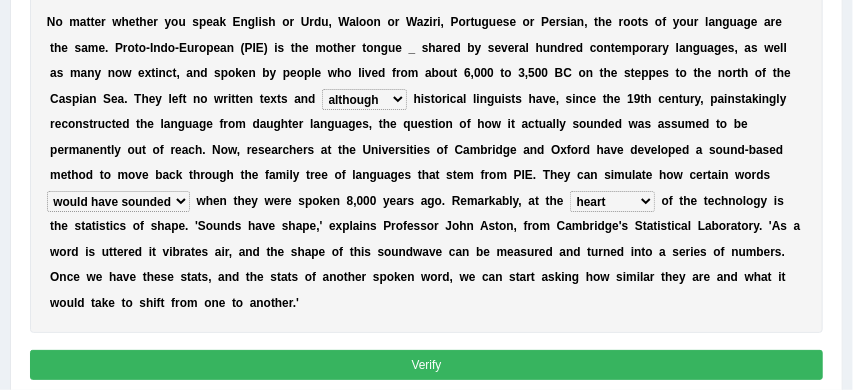 scroll, scrollTop: 440, scrollLeft: 0, axis: vertical 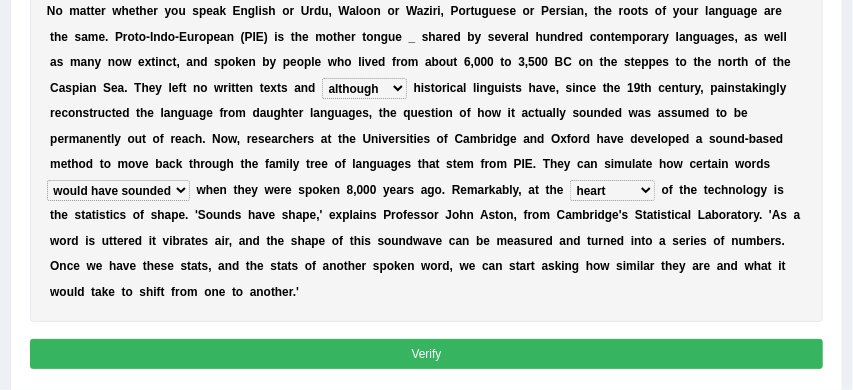 click on "Verify" at bounding box center [427, 353] 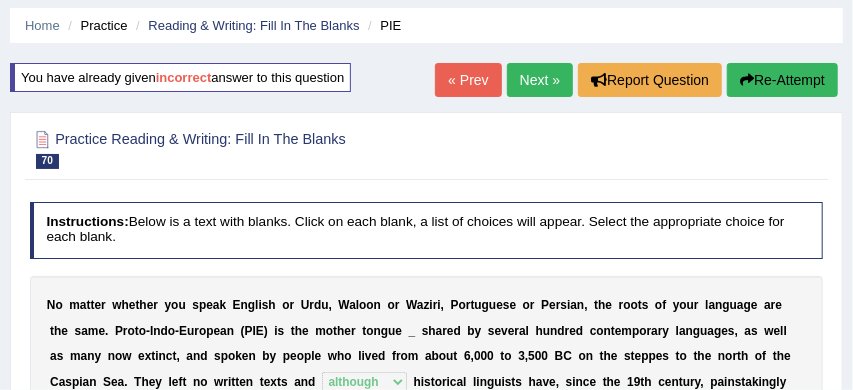 scroll, scrollTop: 0, scrollLeft: 0, axis: both 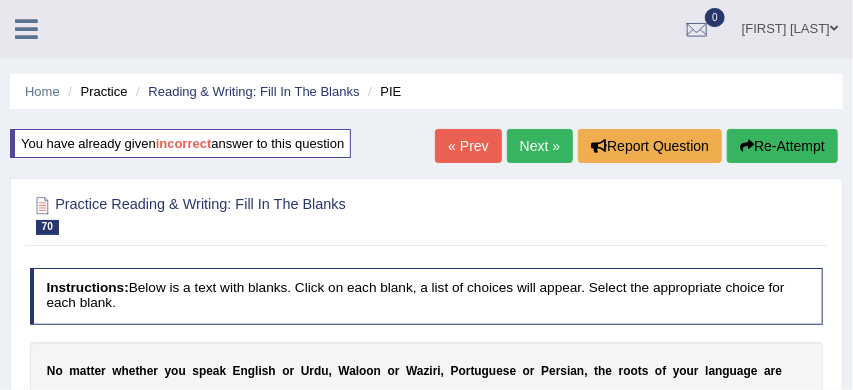 click on "Re-Attempt" at bounding box center [782, 146] 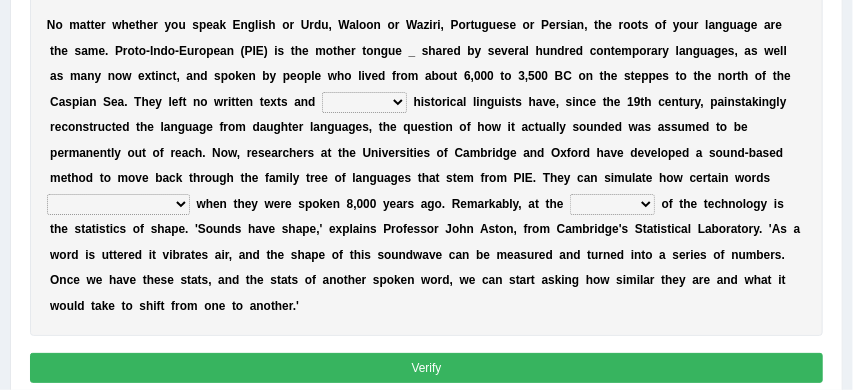 scroll, scrollTop: 424, scrollLeft: 0, axis: vertical 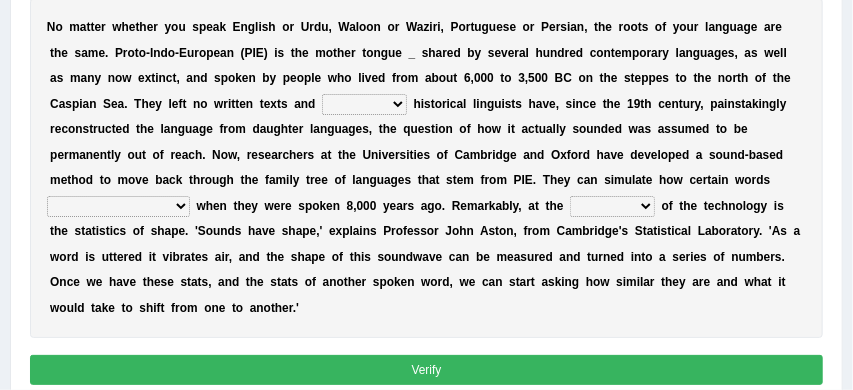 click on "therefore until where although" at bounding box center (364, 104) 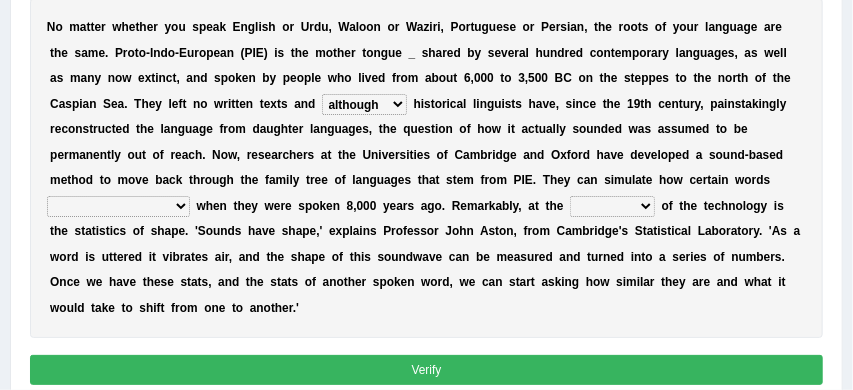 click on "would sound would have sounded sound have sound" at bounding box center (118, 206) 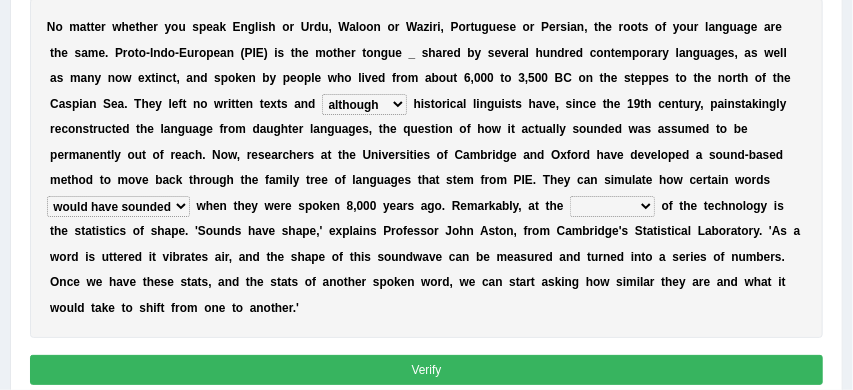 click on "cost heart end moment" at bounding box center [612, 206] 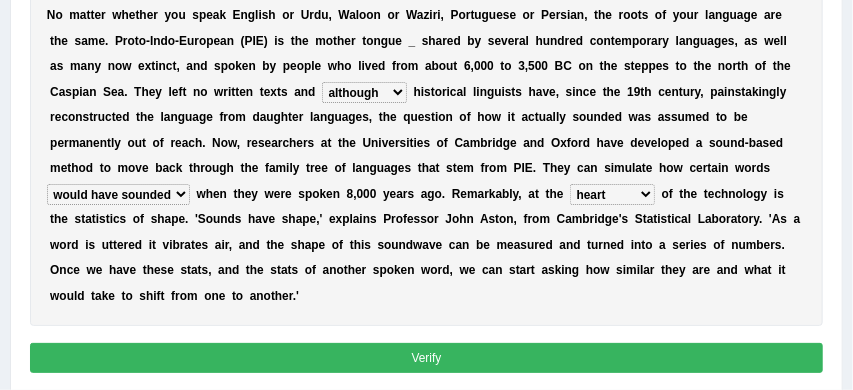 scroll, scrollTop: 440, scrollLeft: 0, axis: vertical 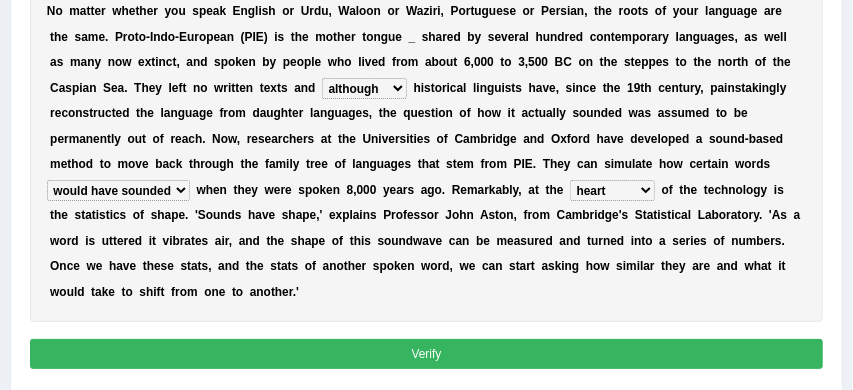 click on "Verify" at bounding box center (427, 353) 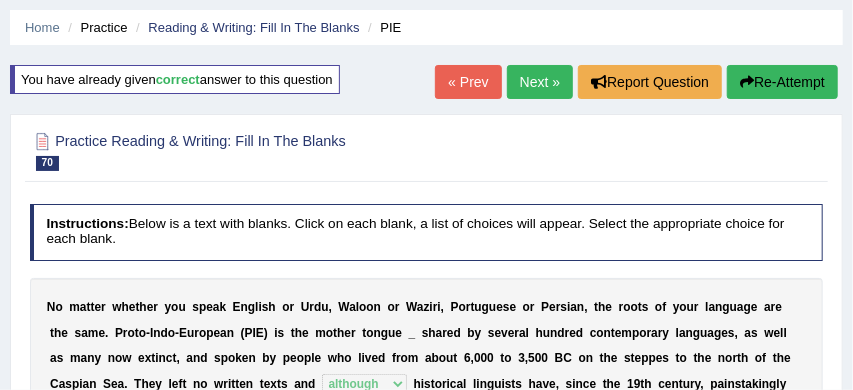 scroll, scrollTop: 42, scrollLeft: 0, axis: vertical 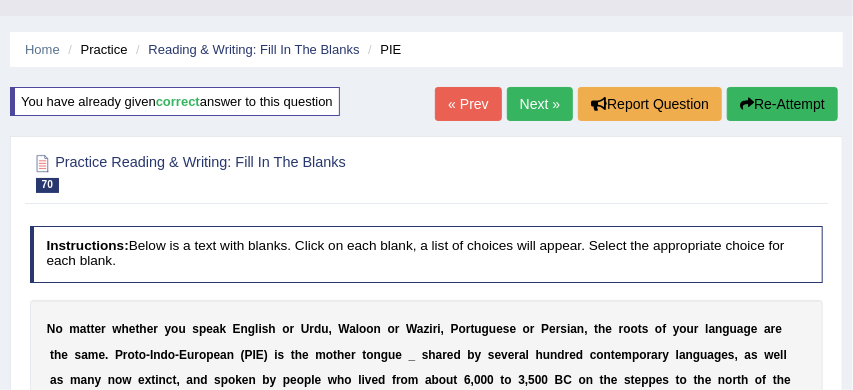 click on "Next »" at bounding box center (540, 104) 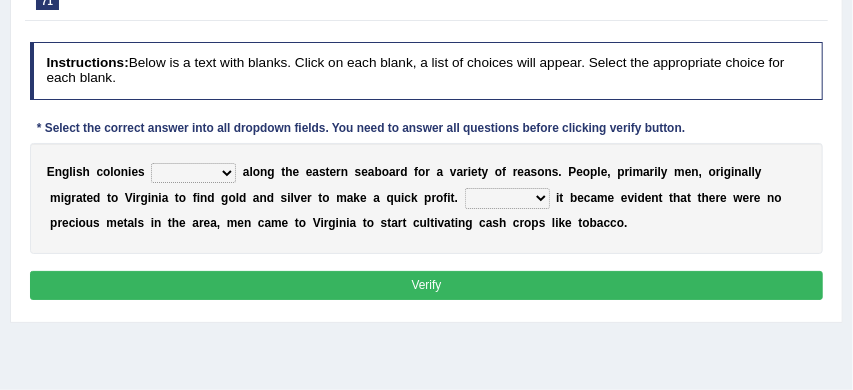 scroll, scrollTop: 215, scrollLeft: 0, axis: vertical 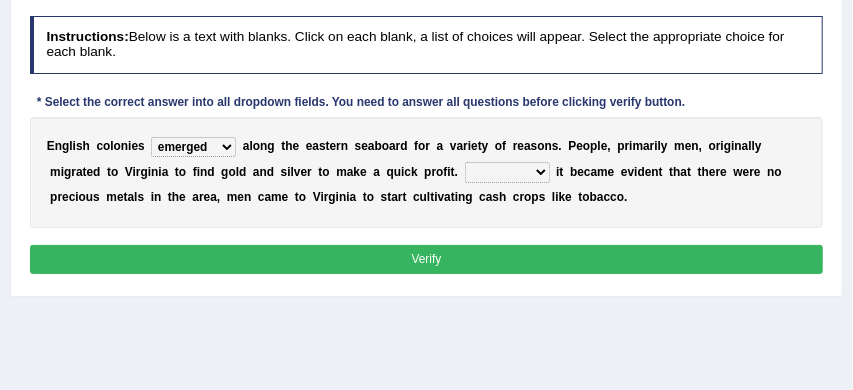 click on "Before After Despite Until" at bounding box center (507, 172) 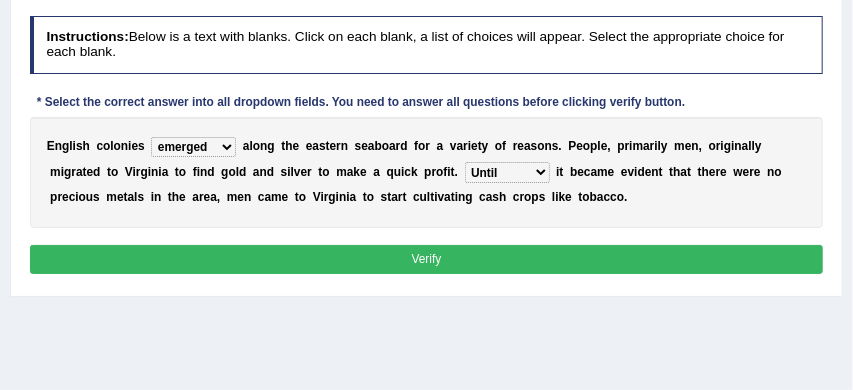 click on "Verify" at bounding box center [427, 259] 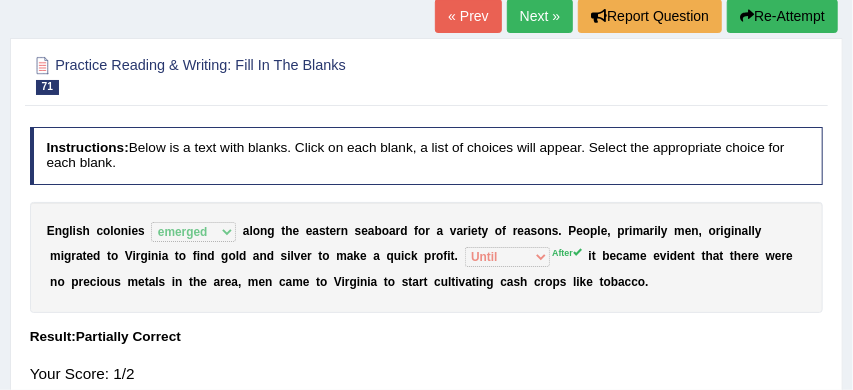scroll, scrollTop: 118, scrollLeft: 0, axis: vertical 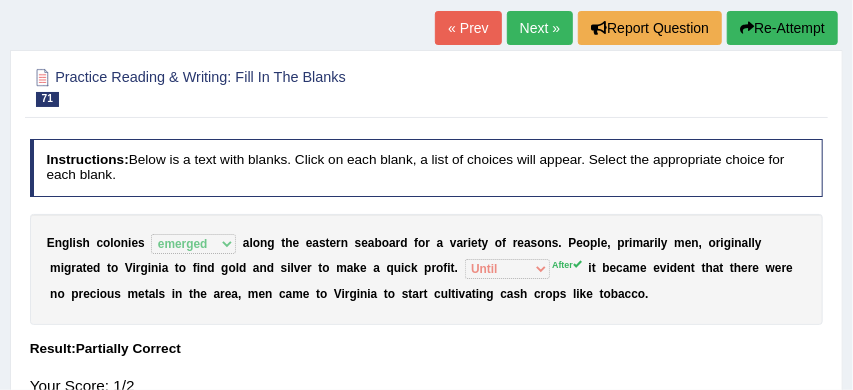 click on "Re-Attempt" at bounding box center [782, 28] 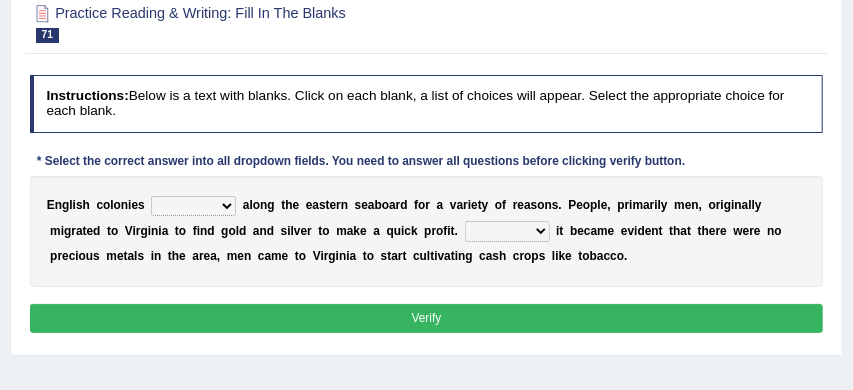 scroll, scrollTop: 246, scrollLeft: 0, axis: vertical 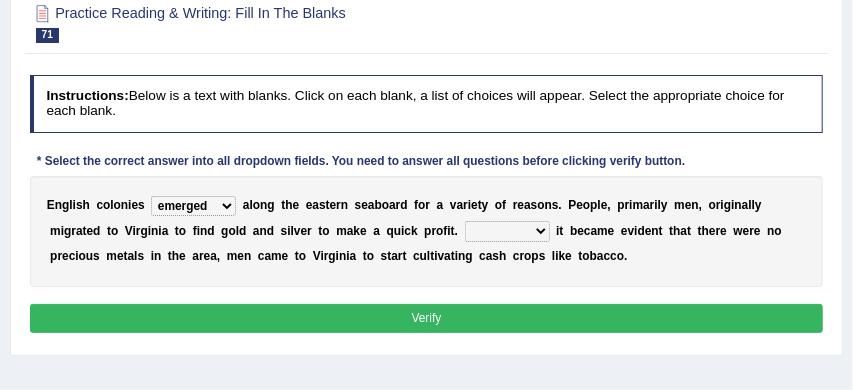 click on "Before After Despite Until" at bounding box center [507, 231] 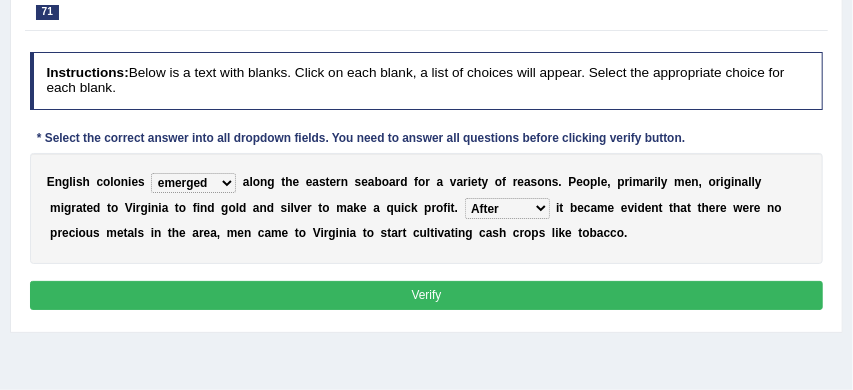 click on "Verify" at bounding box center [427, 295] 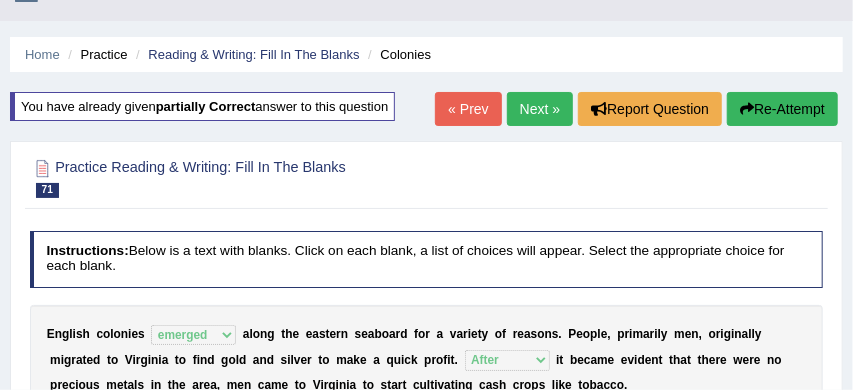 scroll, scrollTop: 0, scrollLeft: 0, axis: both 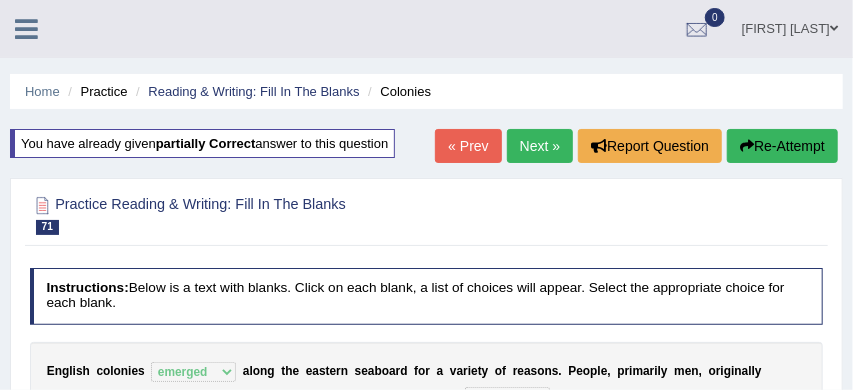 click on "Next »" at bounding box center [540, 146] 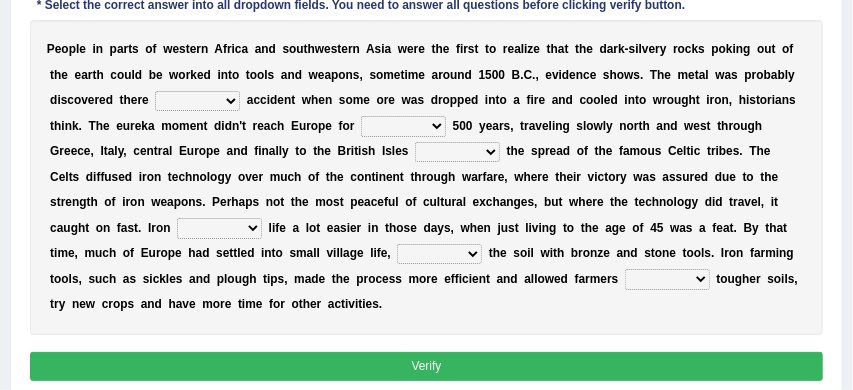 scroll, scrollTop: 338, scrollLeft: 0, axis: vertical 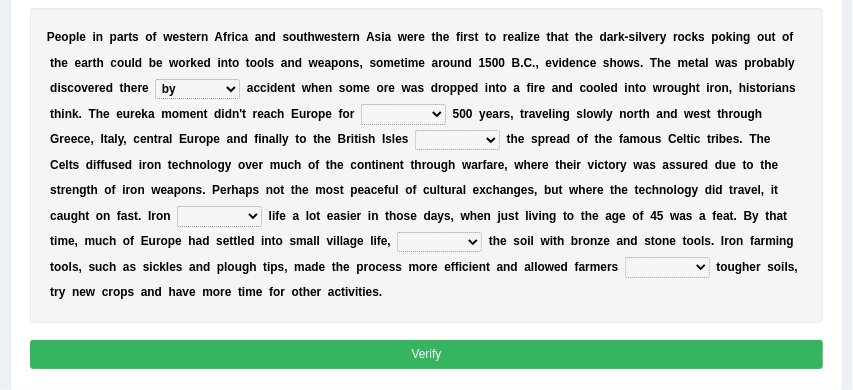 click on "few another further less" at bounding box center [403, 114] 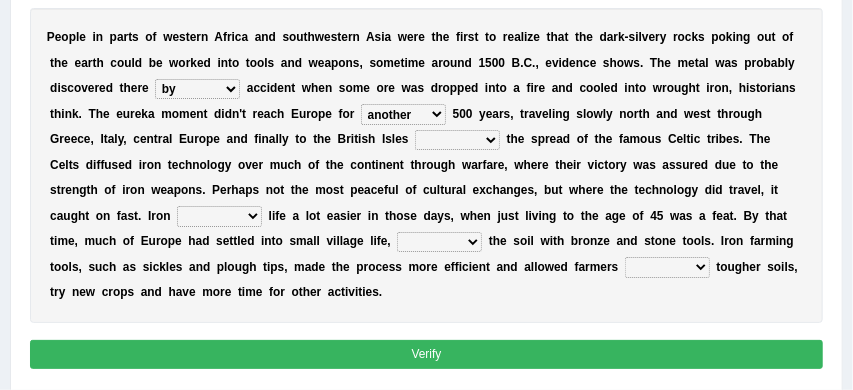 click on "along with without for" at bounding box center [457, 140] 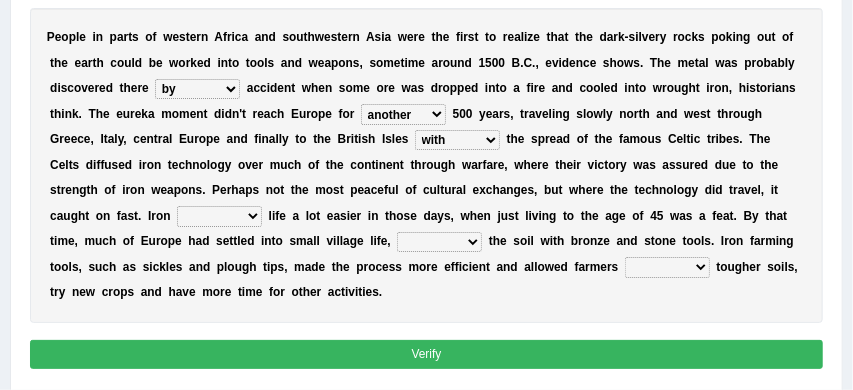 click on "caused made became begot" at bounding box center [219, 216] 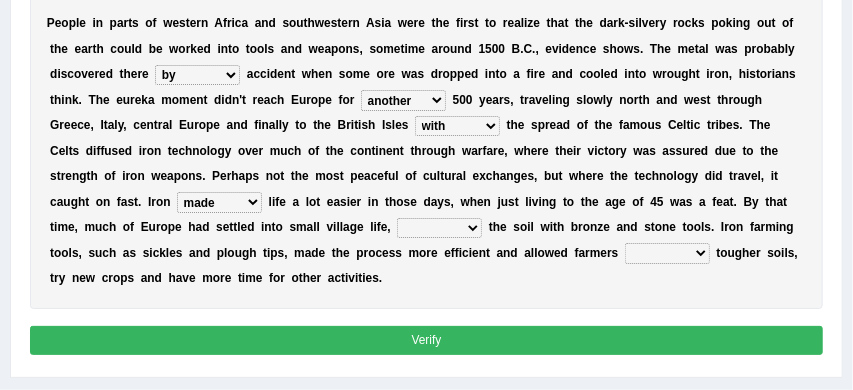scroll, scrollTop: 370, scrollLeft: 0, axis: vertical 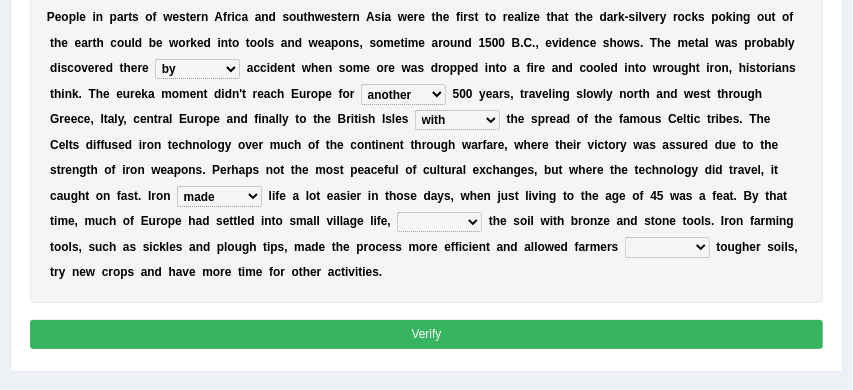 click on "having toiling burdening treading" at bounding box center (439, 222) 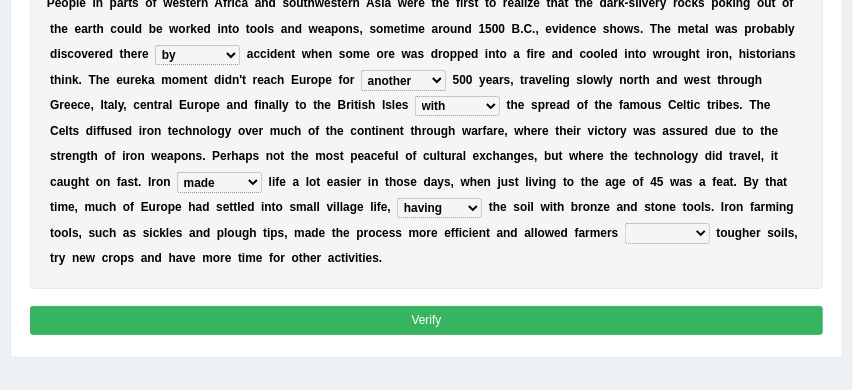 scroll, scrollTop: 384, scrollLeft: 0, axis: vertical 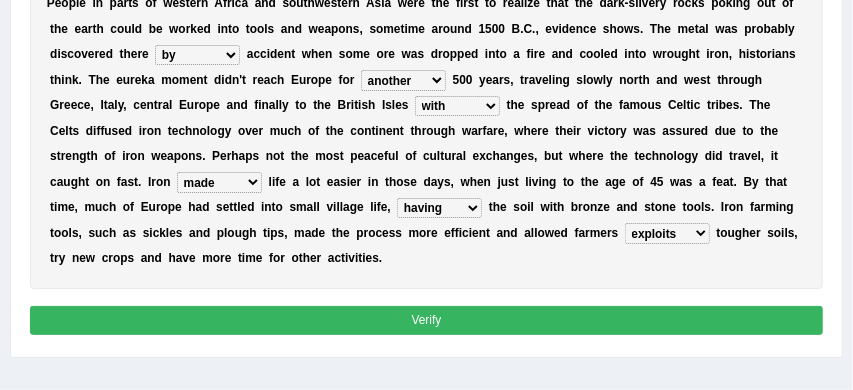 click on "Verify" at bounding box center (427, 320) 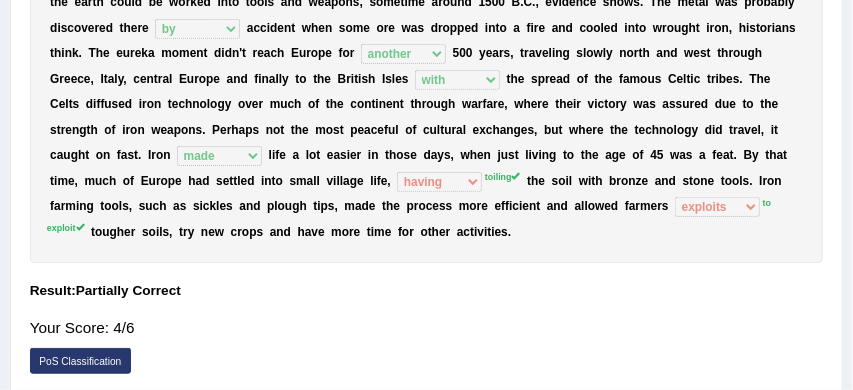 scroll, scrollTop: 358, scrollLeft: 0, axis: vertical 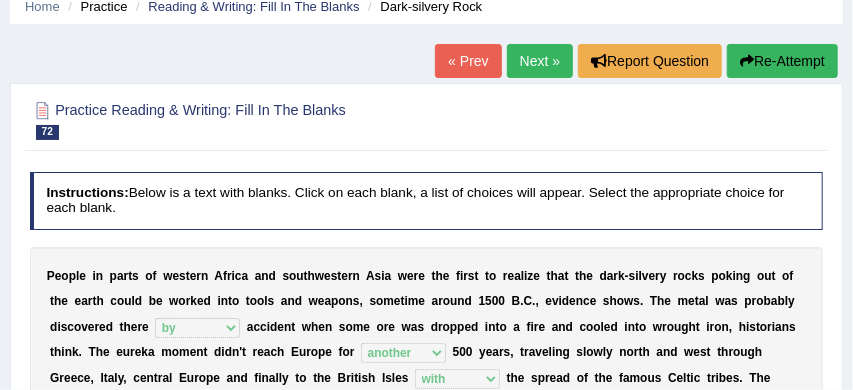 click on "Re-Attempt" at bounding box center [782, 61] 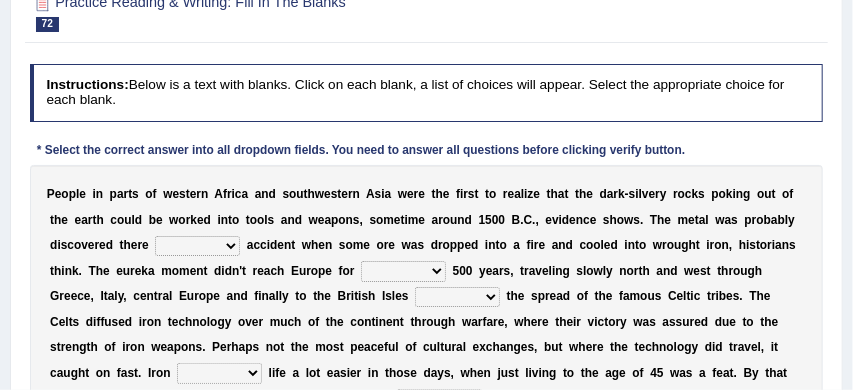 scroll, scrollTop: 306, scrollLeft: 0, axis: vertical 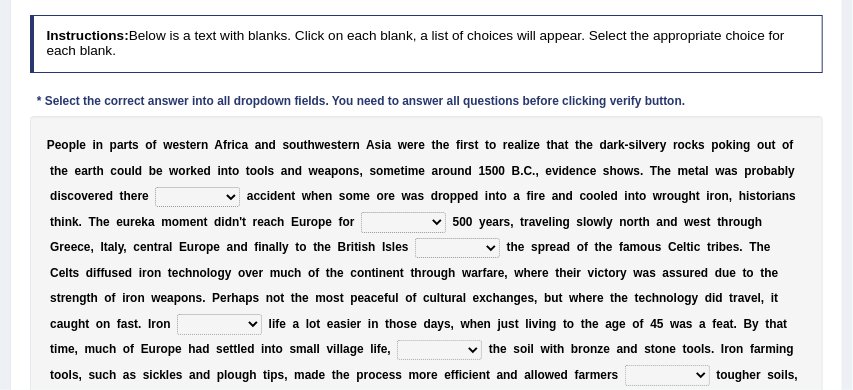 click on "at for in by" at bounding box center [197, 197] 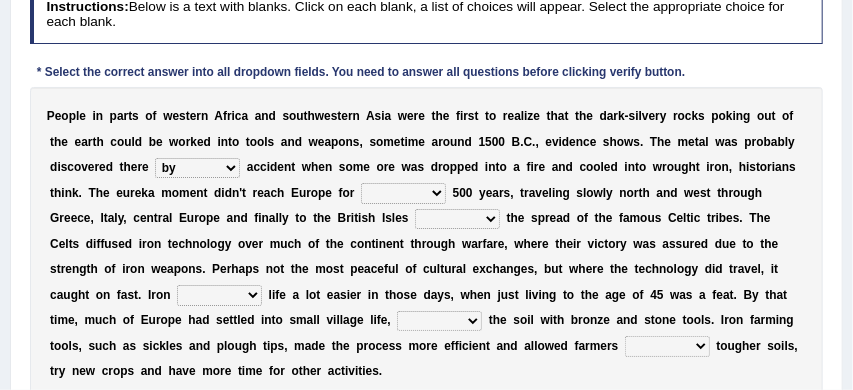 scroll, scrollTop: 342, scrollLeft: 0, axis: vertical 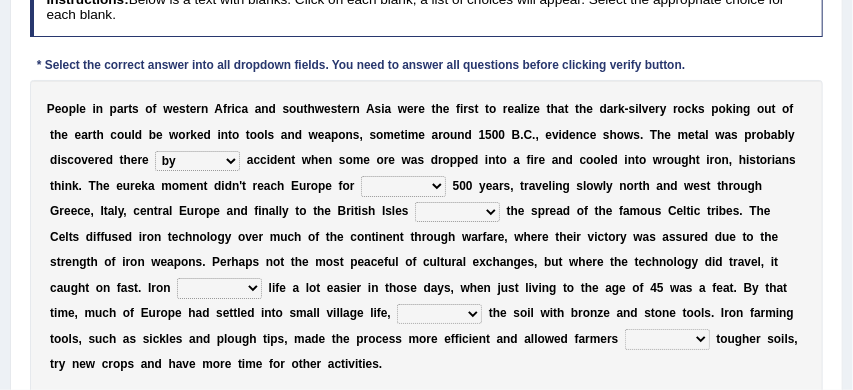 click on "few another further less" at bounding box center (403, 186) 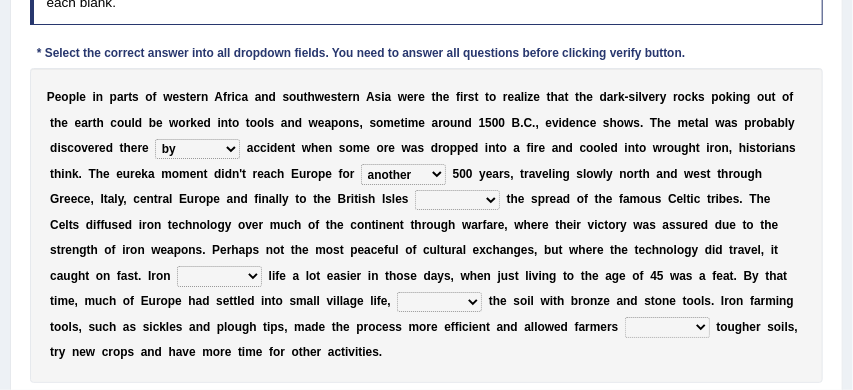 scroll, scrollTop: 354, scrollLeft: 0, axis: vertical 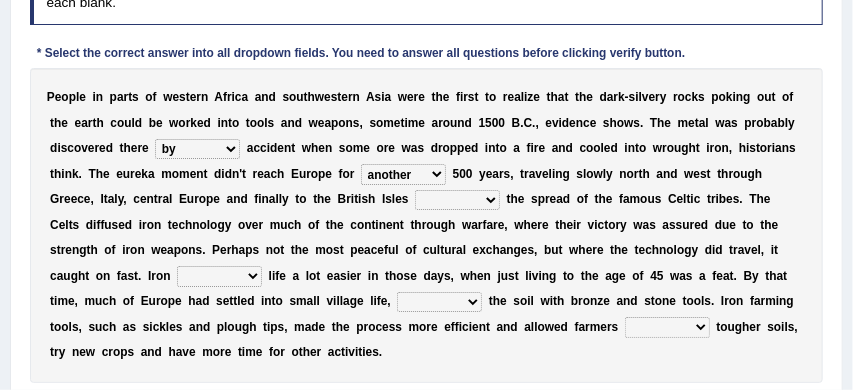 click on "along with without for" at bounding box center [457, 200] 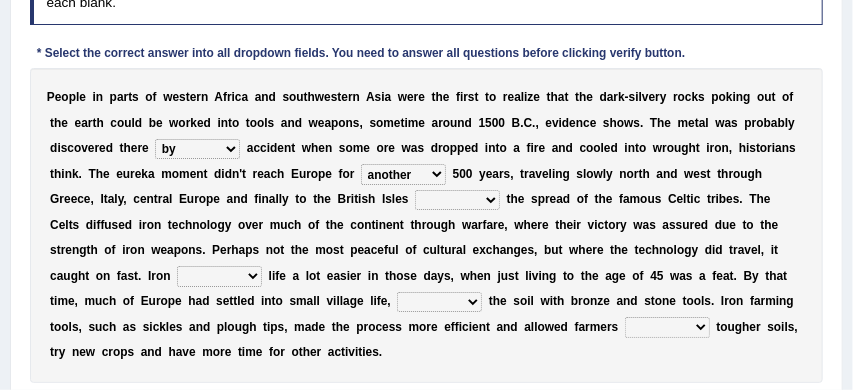 select on "with" 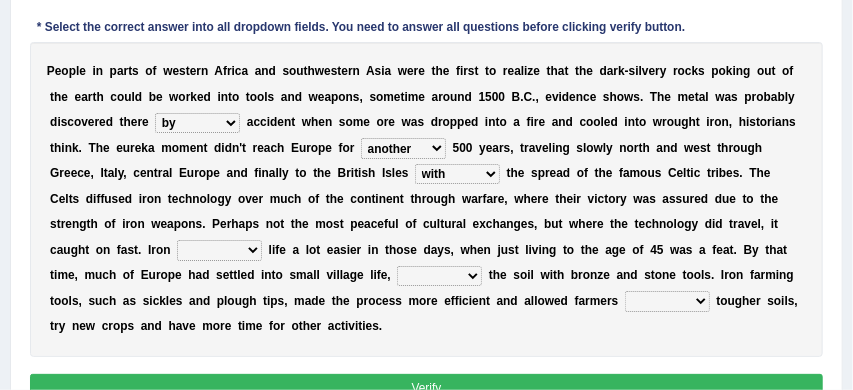 scroll, scrollTop: 380, scrollLeft: 0, axis: vertical 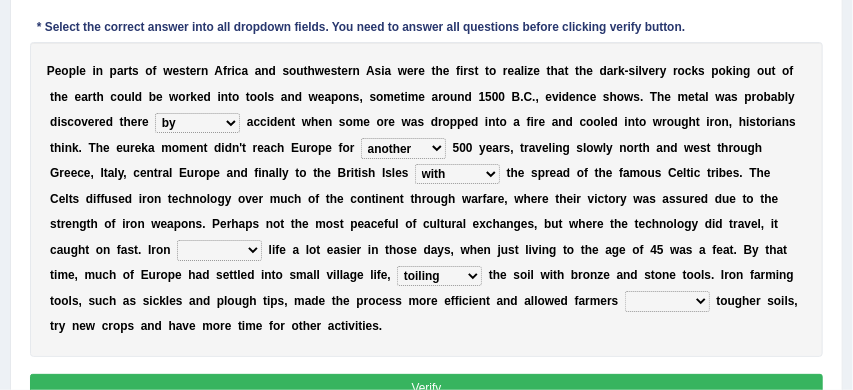 click on "caused made became begot" at bounding box center (219, 250) 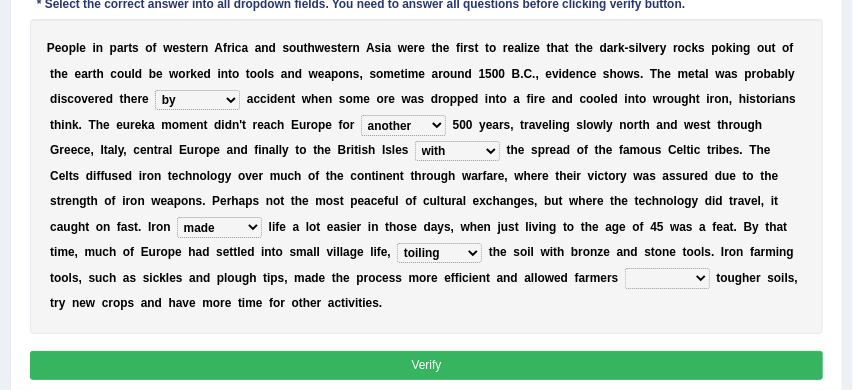 scroll, scrollTop: 404, scrollLeft: 0, axis: vertical 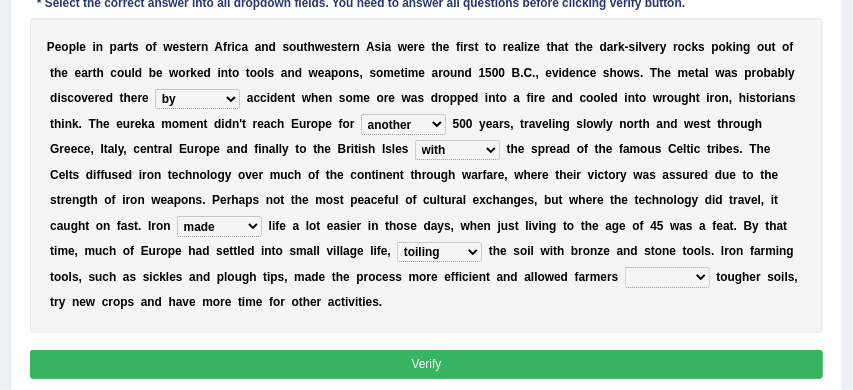 click on "exploit to exploit exploits exploited" at bounding box center (667, 277) 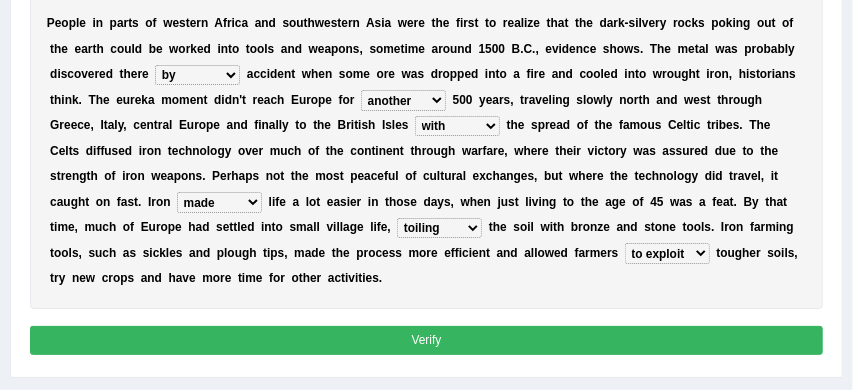 scroll, scrollTop: 434, scrollLeft: 0, axis: vertical 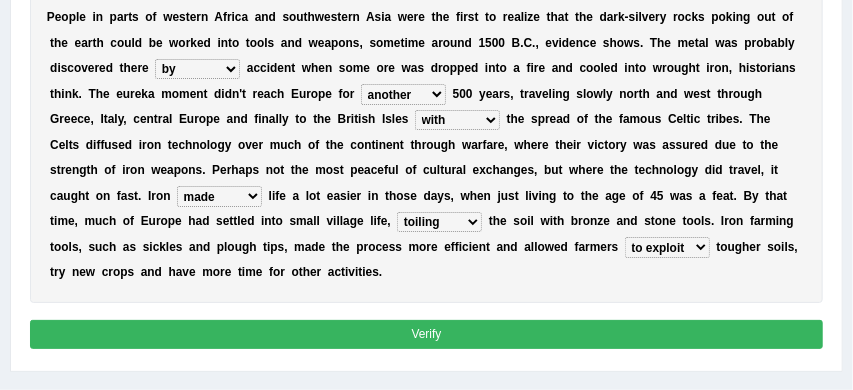 click on "Verify" at bounding box center [427, 334] 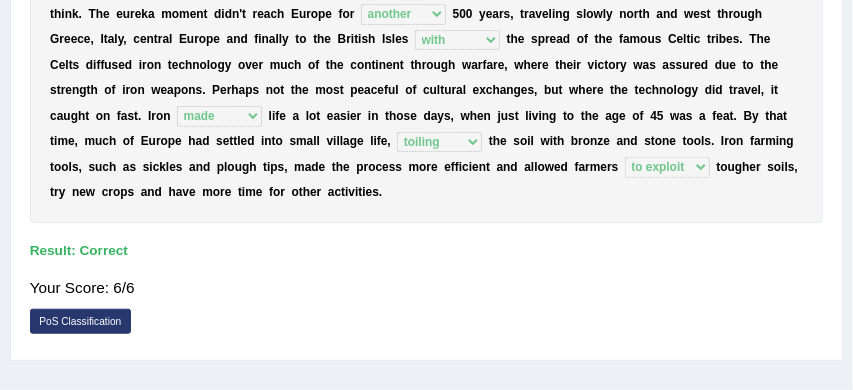 scroll, scrollTop: 354, scrollLeft: 0, axis: vertical 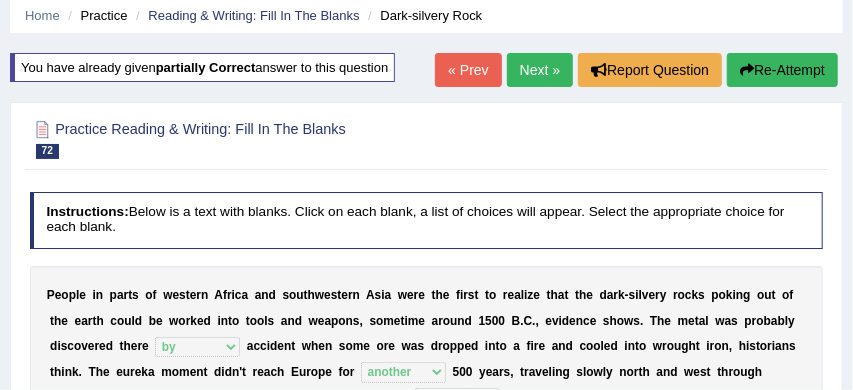 click on "Next »" at bounding box center (540, 70) 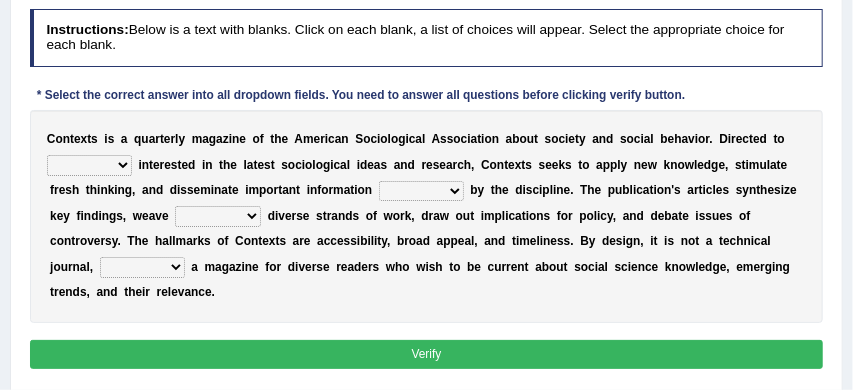 scroll, scrollTop: 248, scrollLeft: 0, axis: vertical 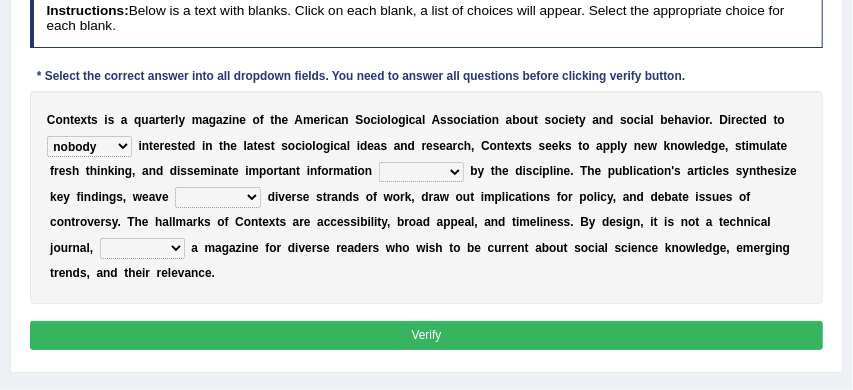 click on "covered shaded produced overcome" at bounding box center (421, 172) 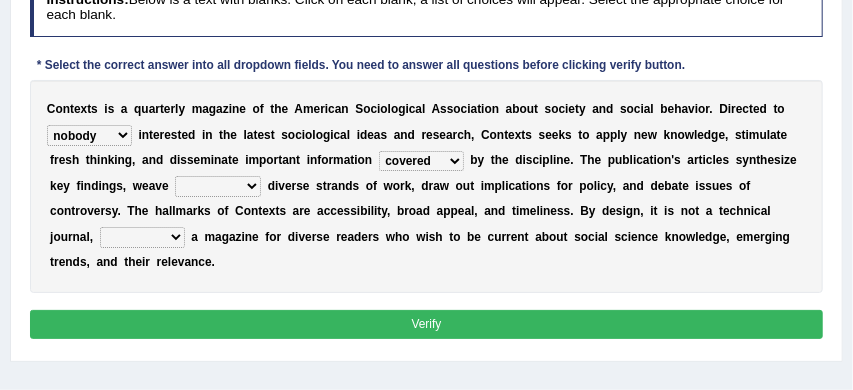 scroll, scrollTop: 279, scrollLeft: 0, axis: vertical 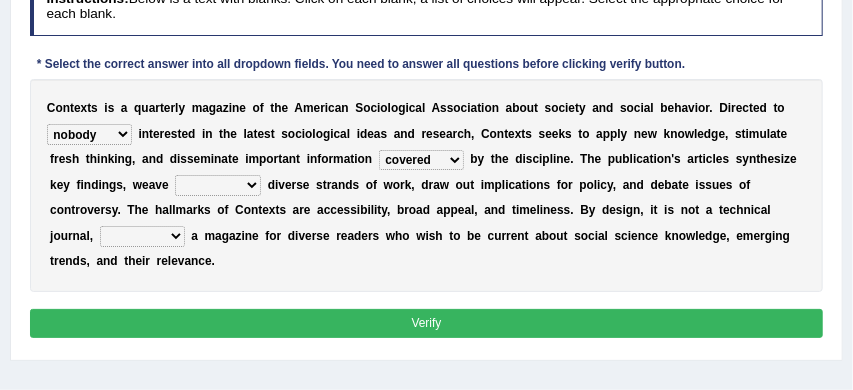 click on "within together into regardless" at bounding box center [218, 185] 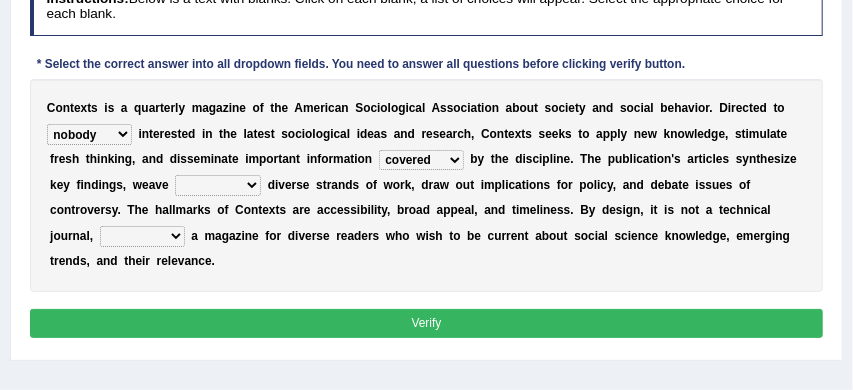 select on "into" 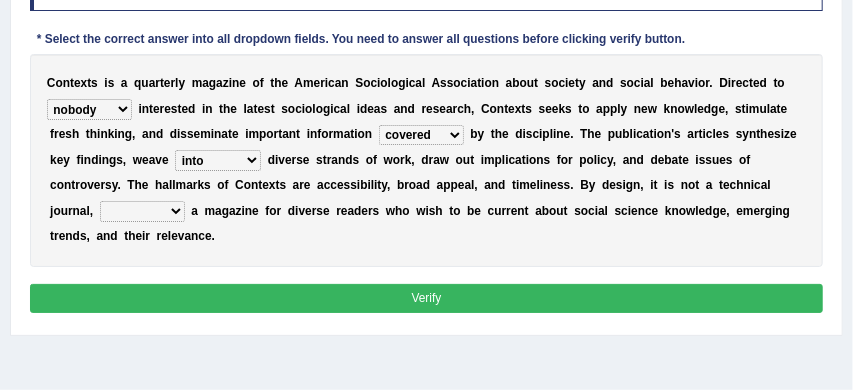 scroll, scrollTop: 306, scrollLeft: 0, axis: vertical 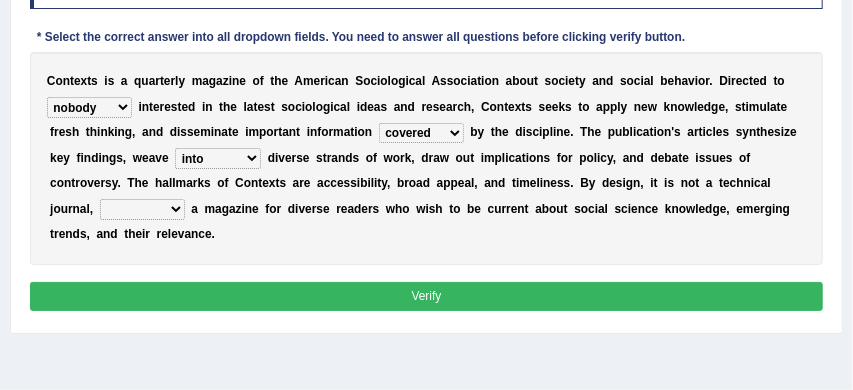 click on "and but also never" at bounding box center (142, 209) 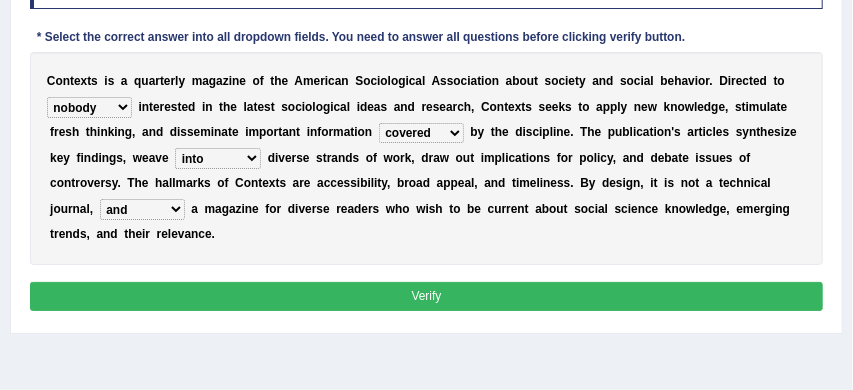 click on "Verify" at bounding box center [427, 296] 